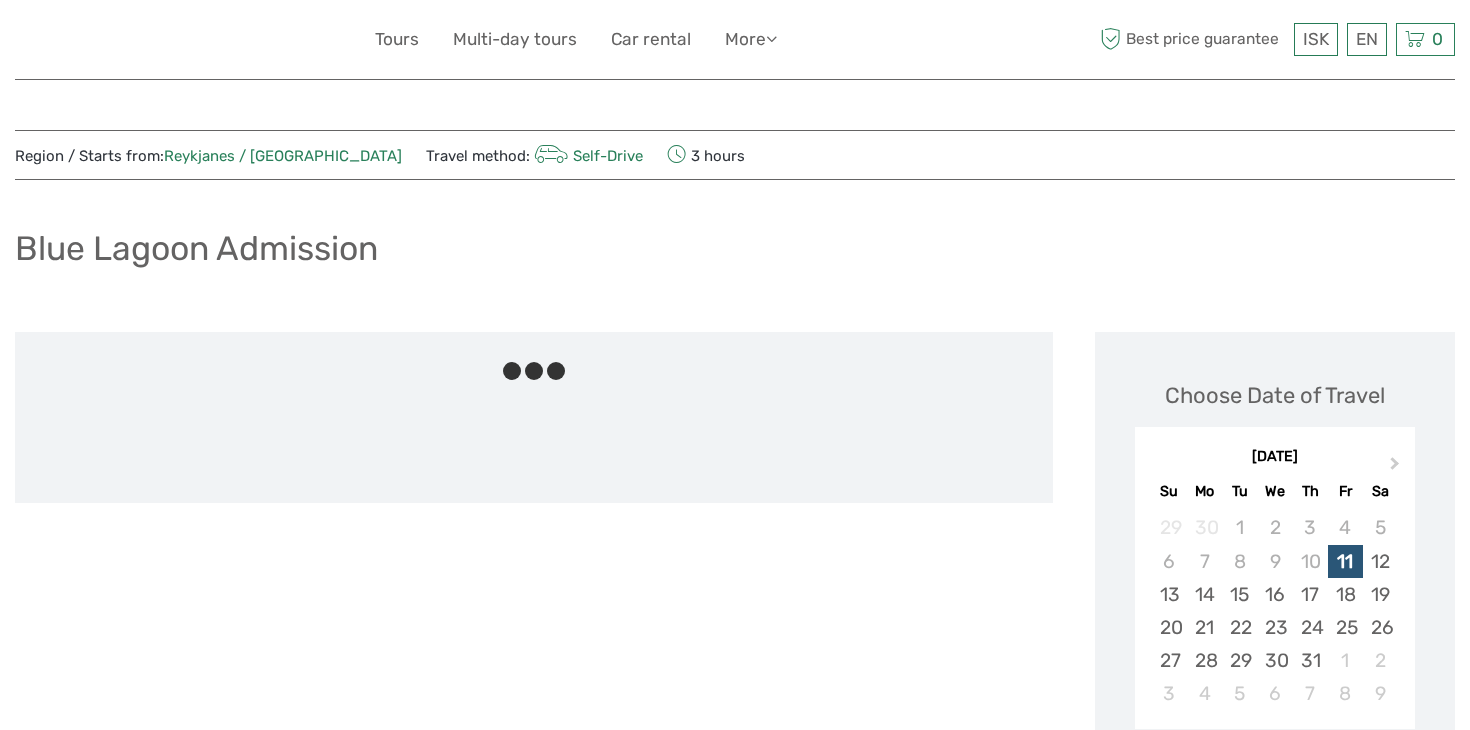 scroll, scrollTop: 0, scrollLeft: 0, axis: both 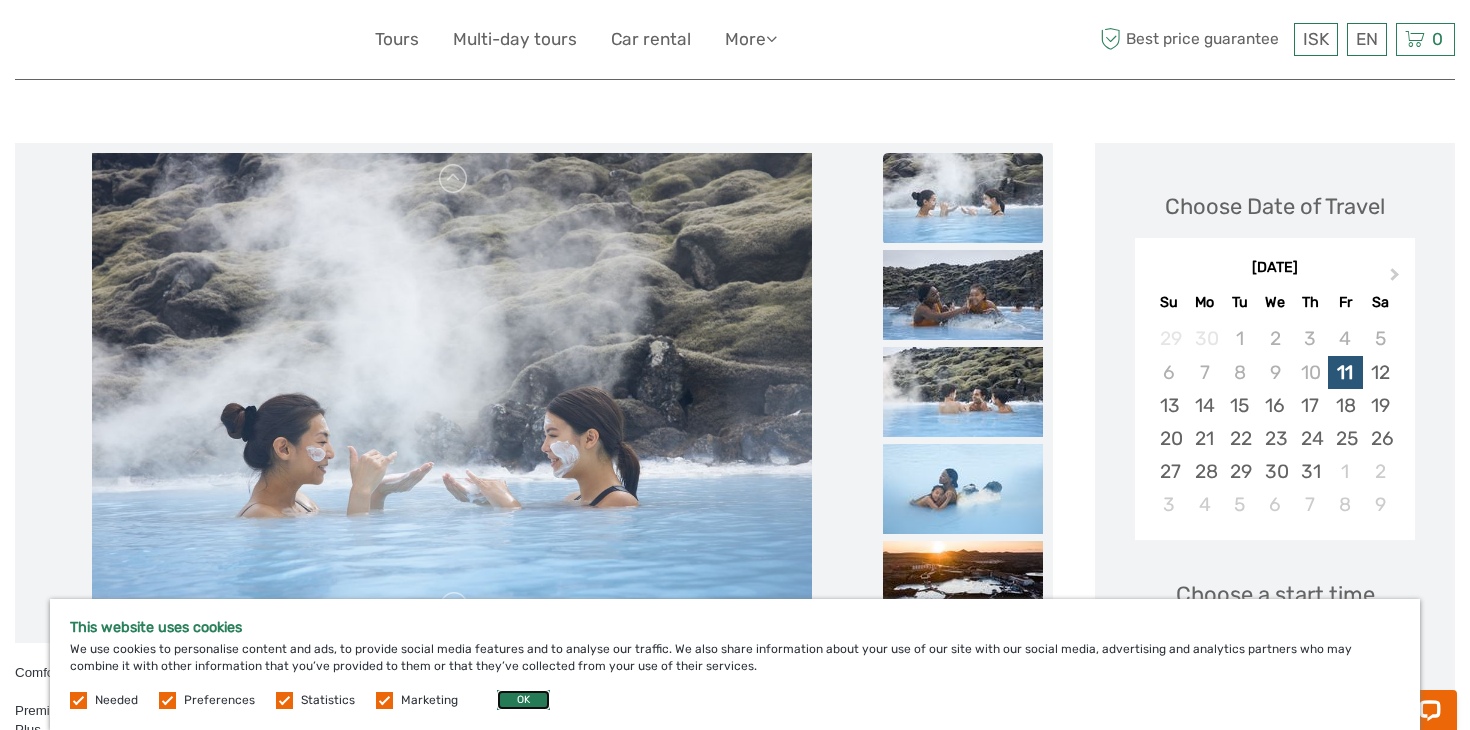 click on "OK" at bounding box center (523, 700) 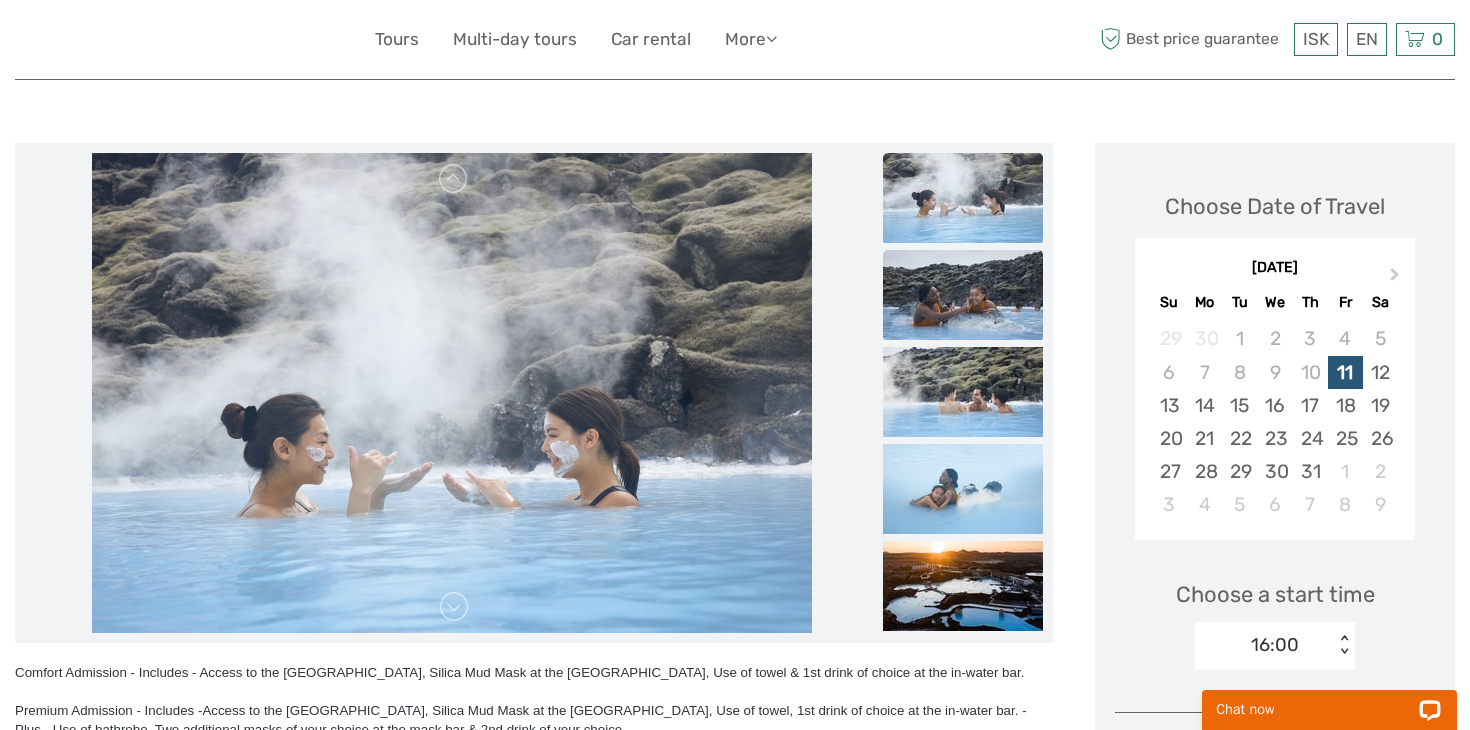 click at bounding box center [963, 295] 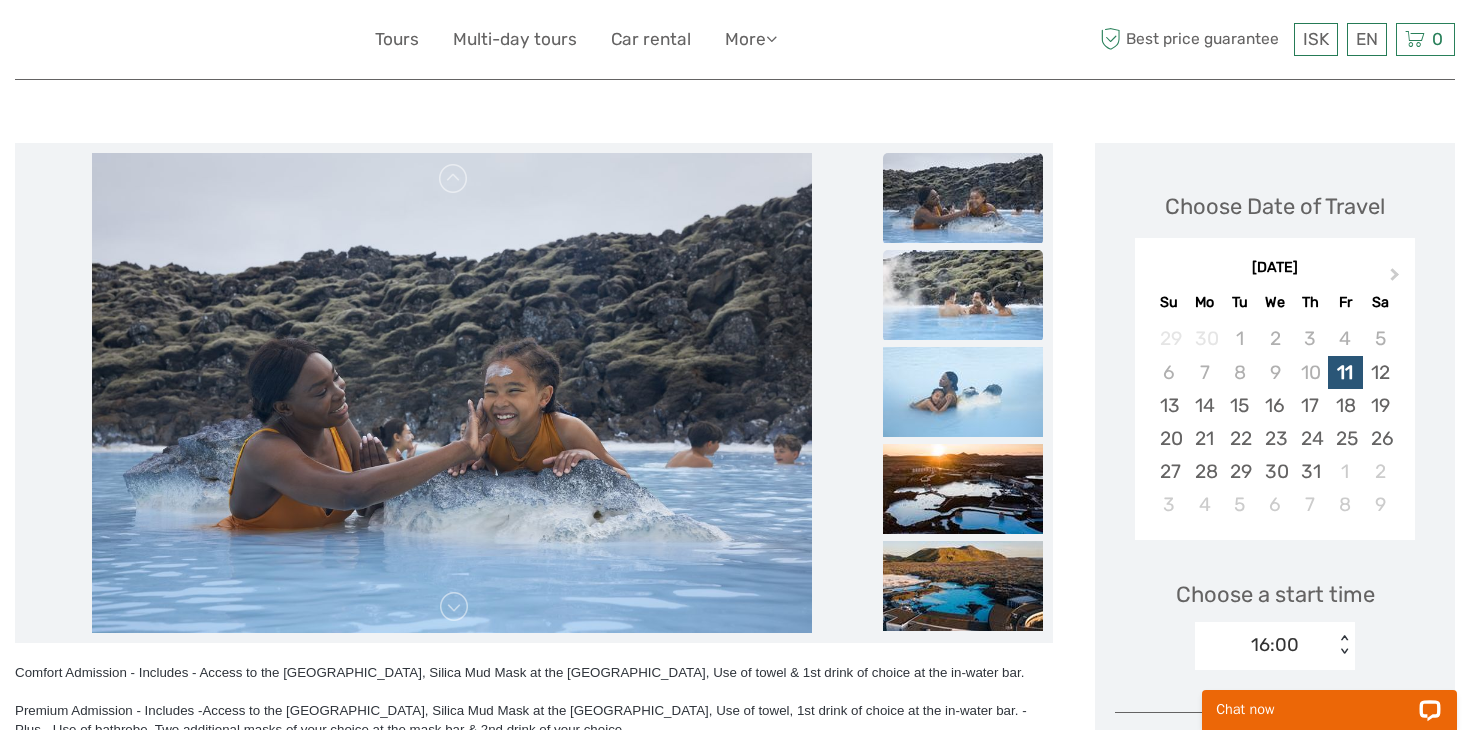 click at bounding box center [963, 295] 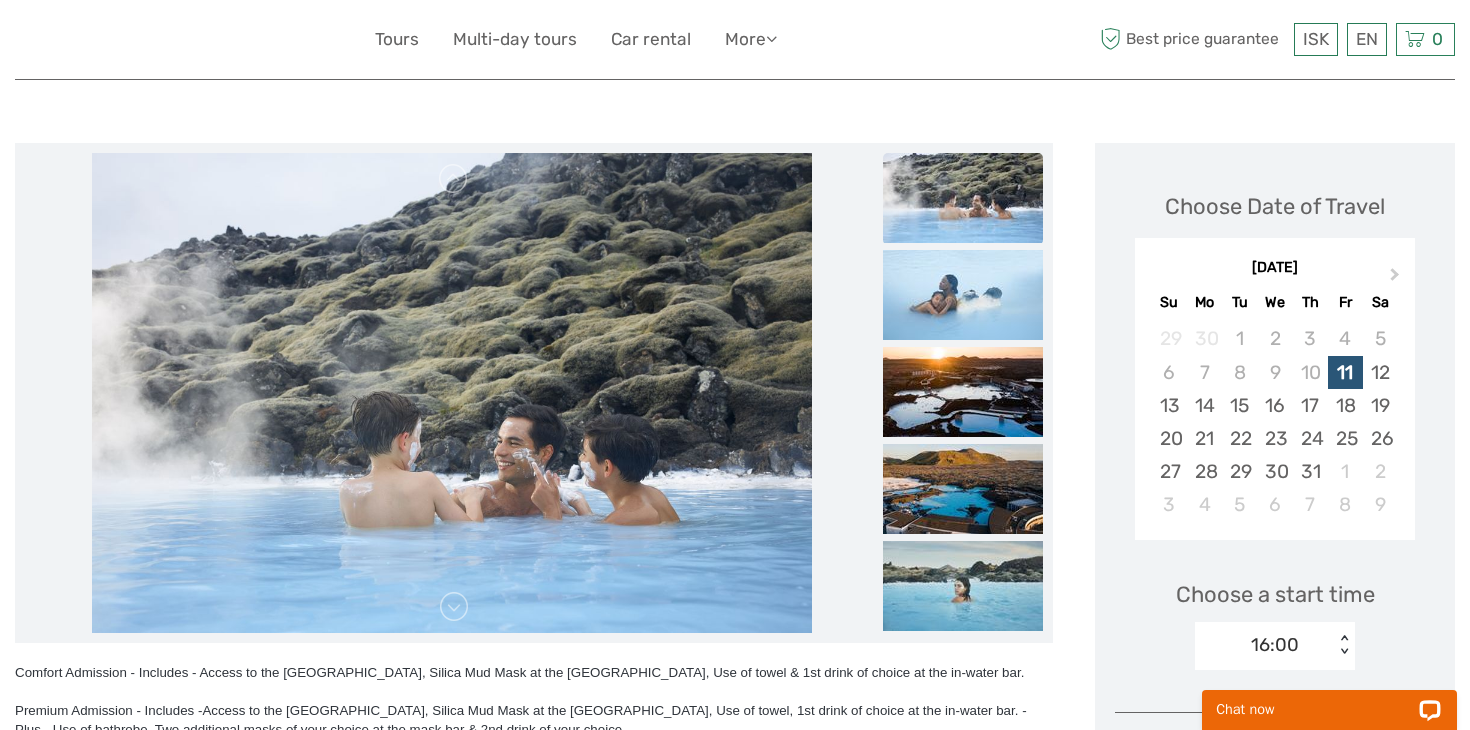 click at bounding box center [963, 295] 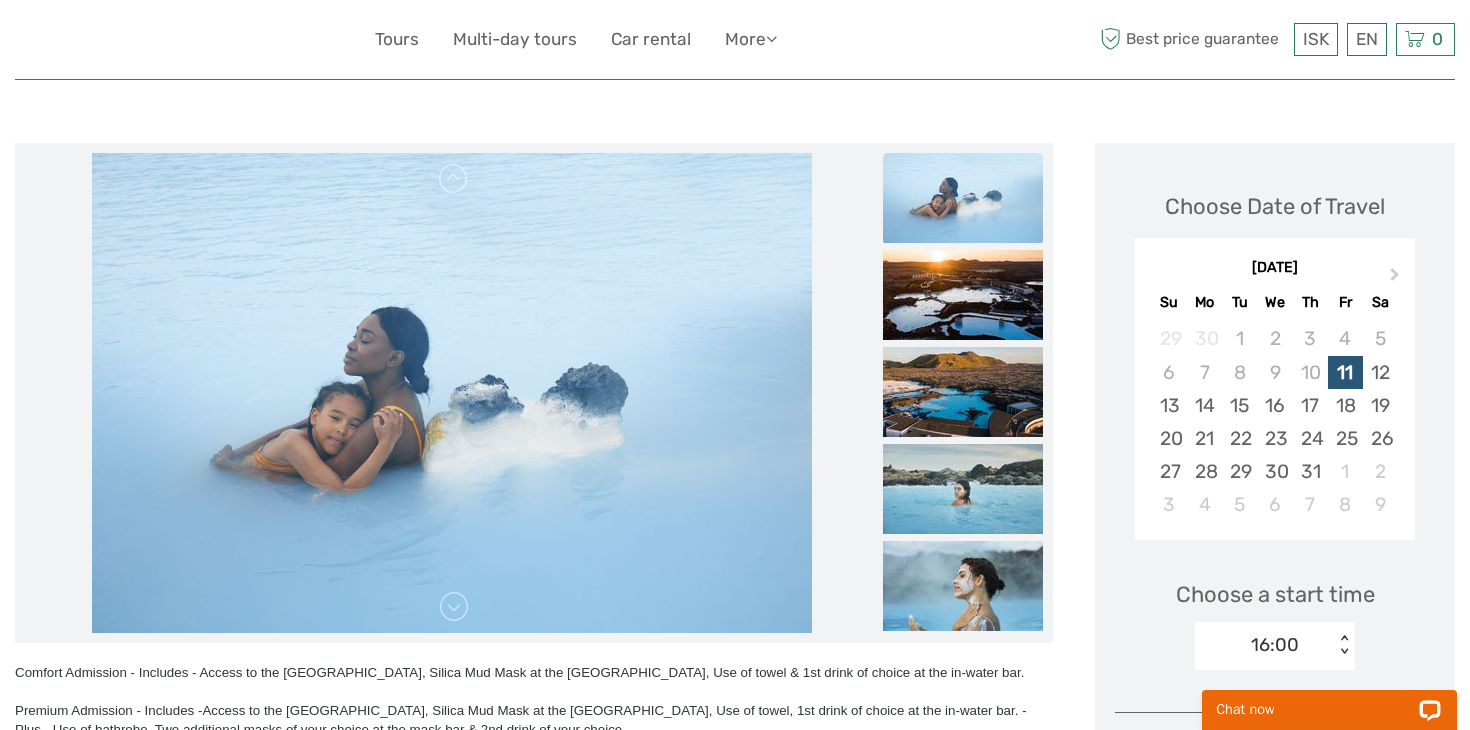 click at bounding box center [963, 295] 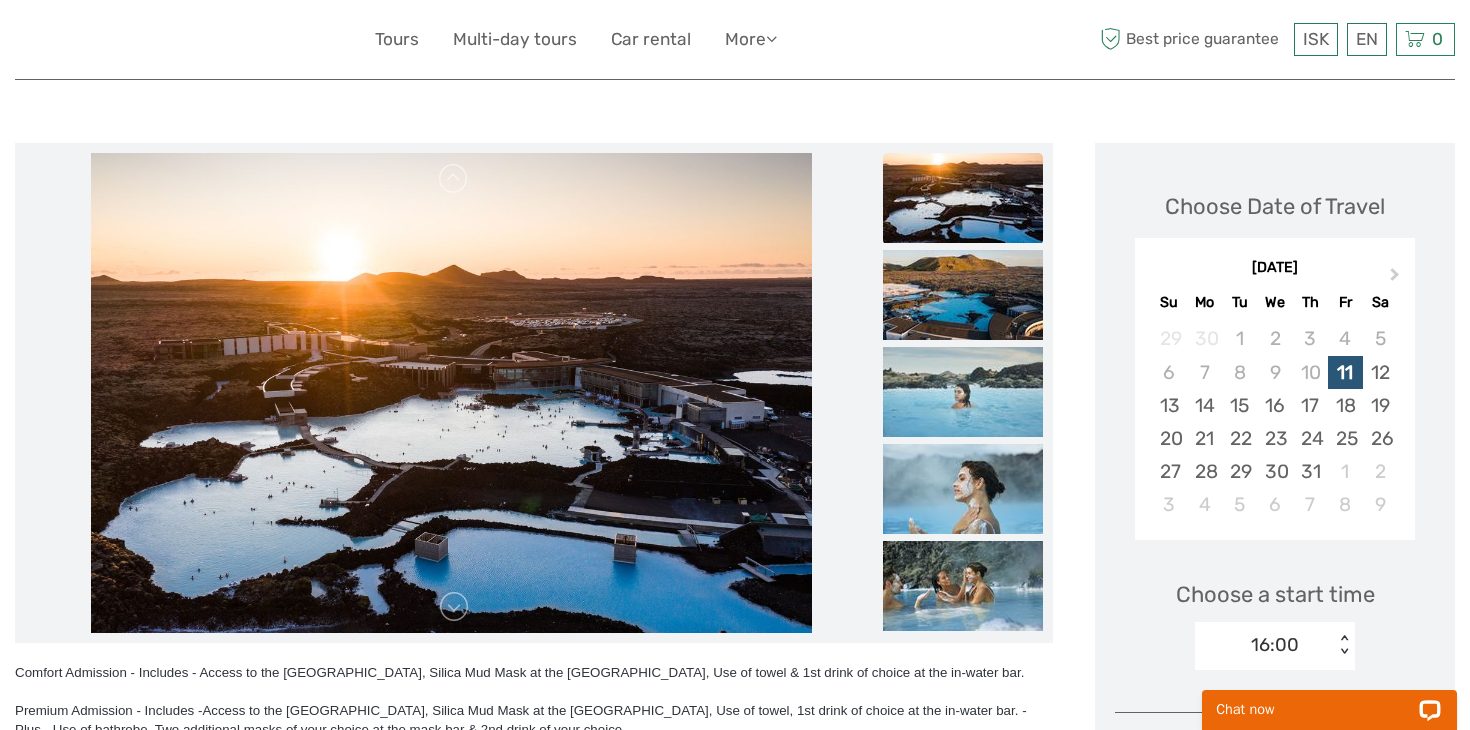 click at bounding box center [963, 295] 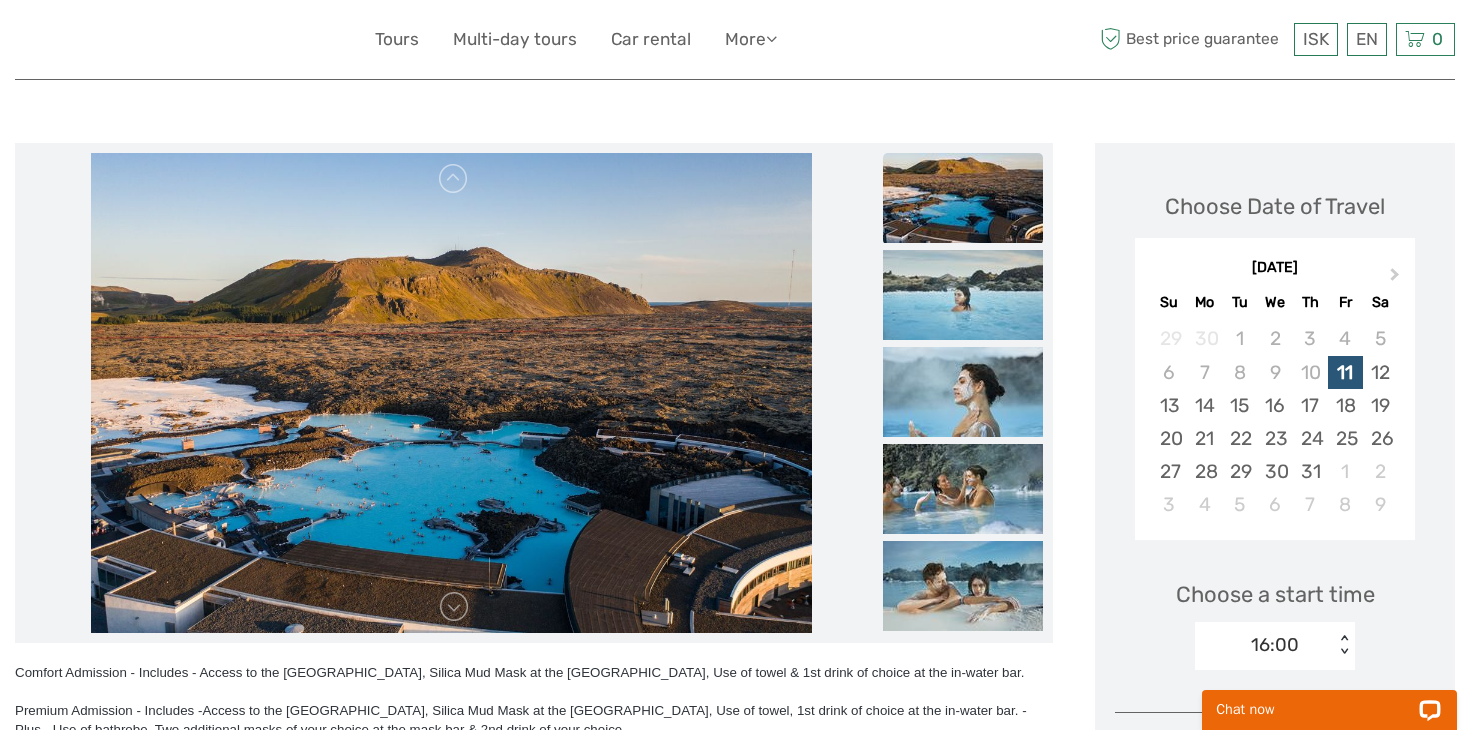 click at bounding box center [963, 295] 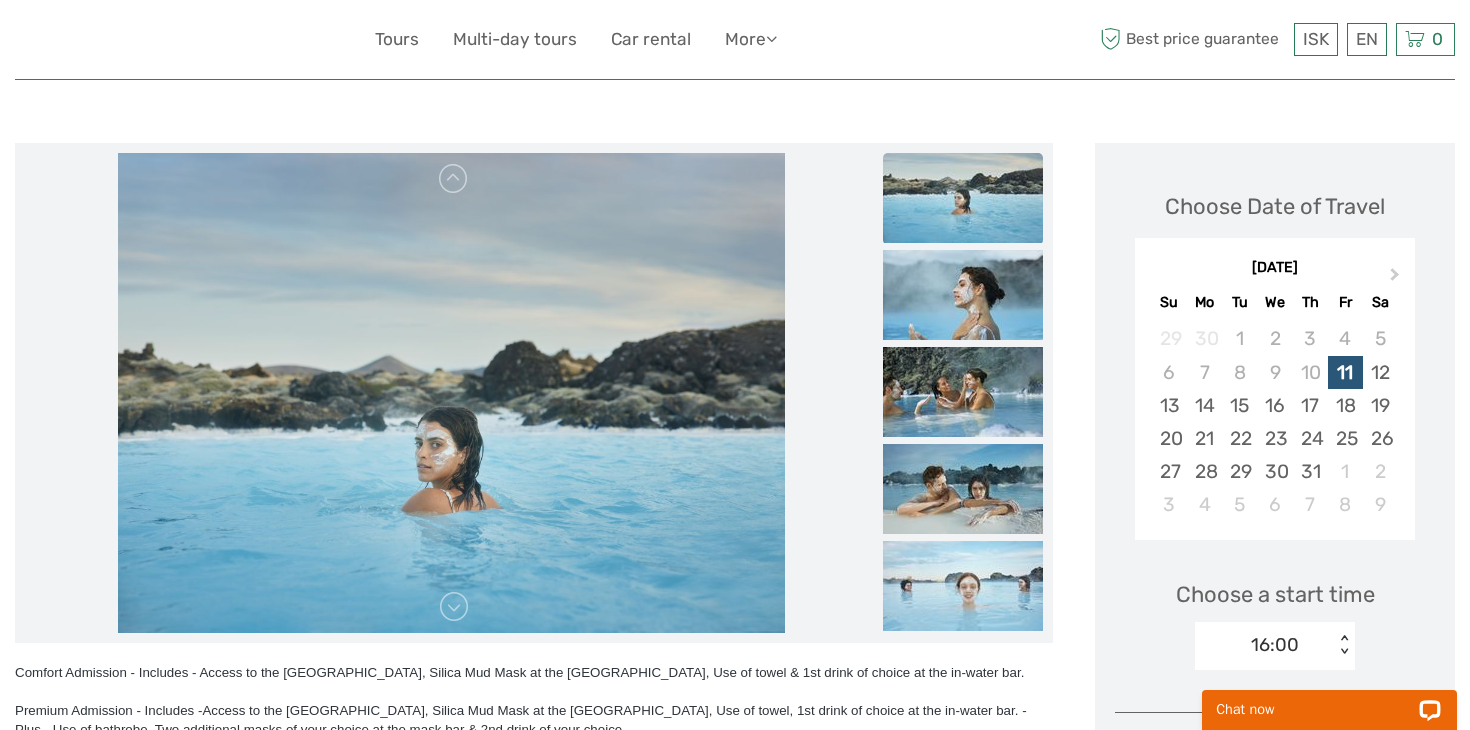 click at bounding box center [963, 295] 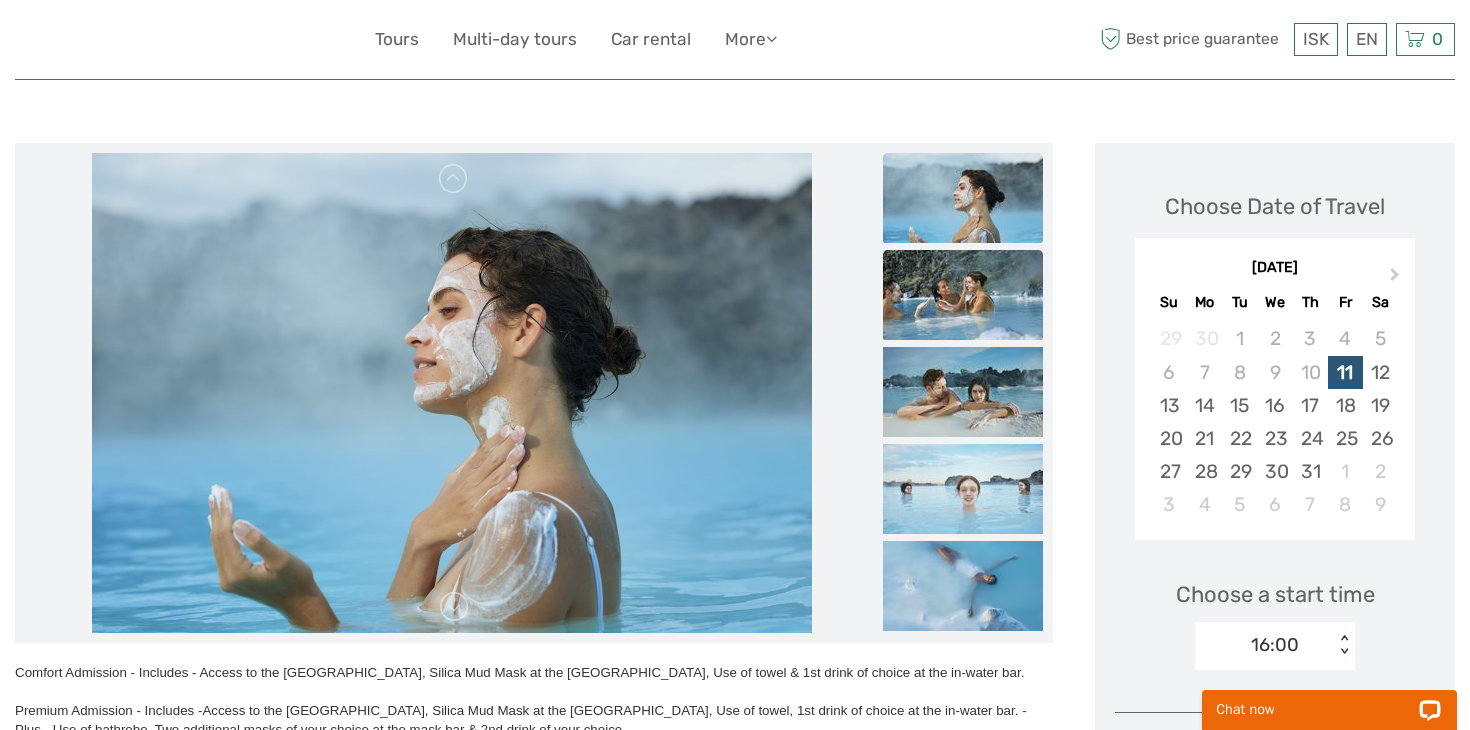 click at bounding box center [963, 295] 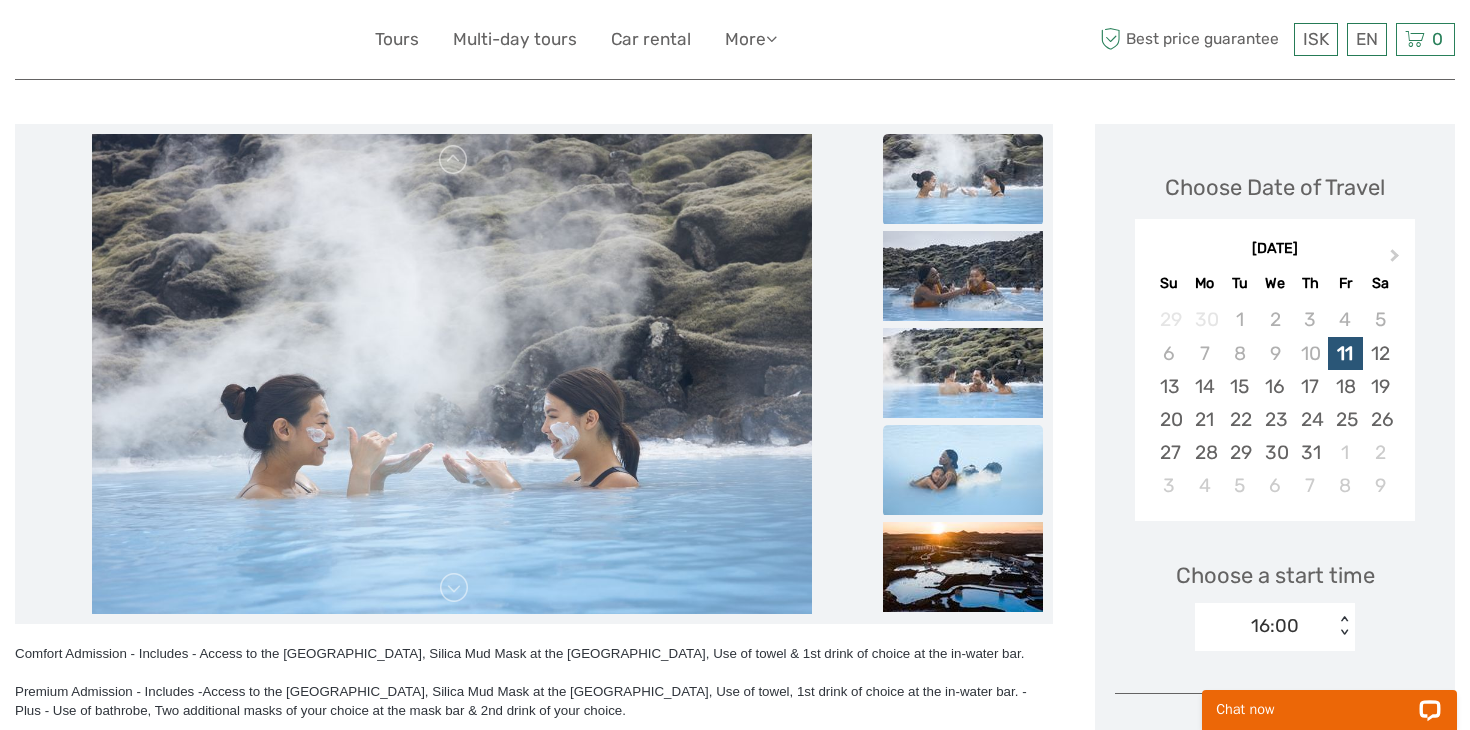 scroll, scrollTop: 206, scrollLeft: 0, axis: vertical 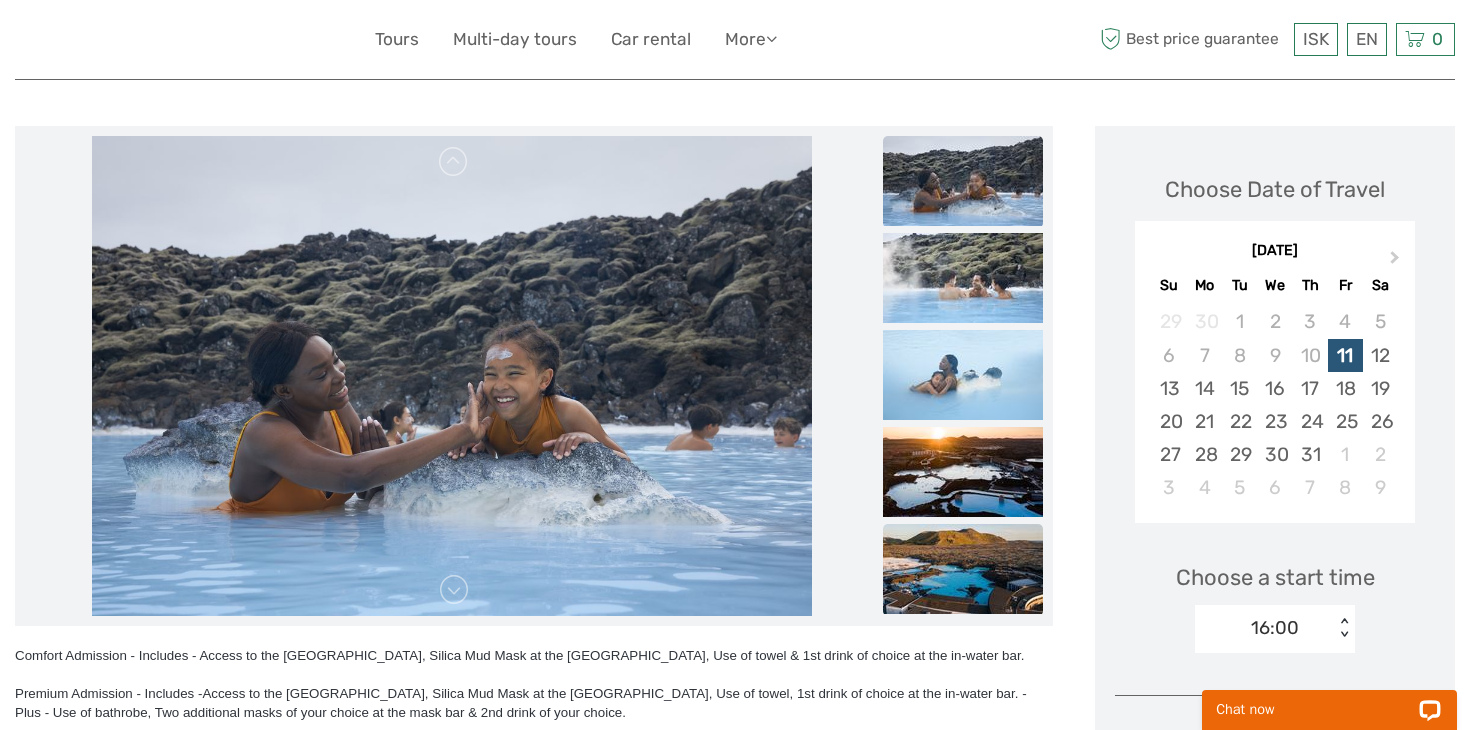 click at bounding box center [963, 569] 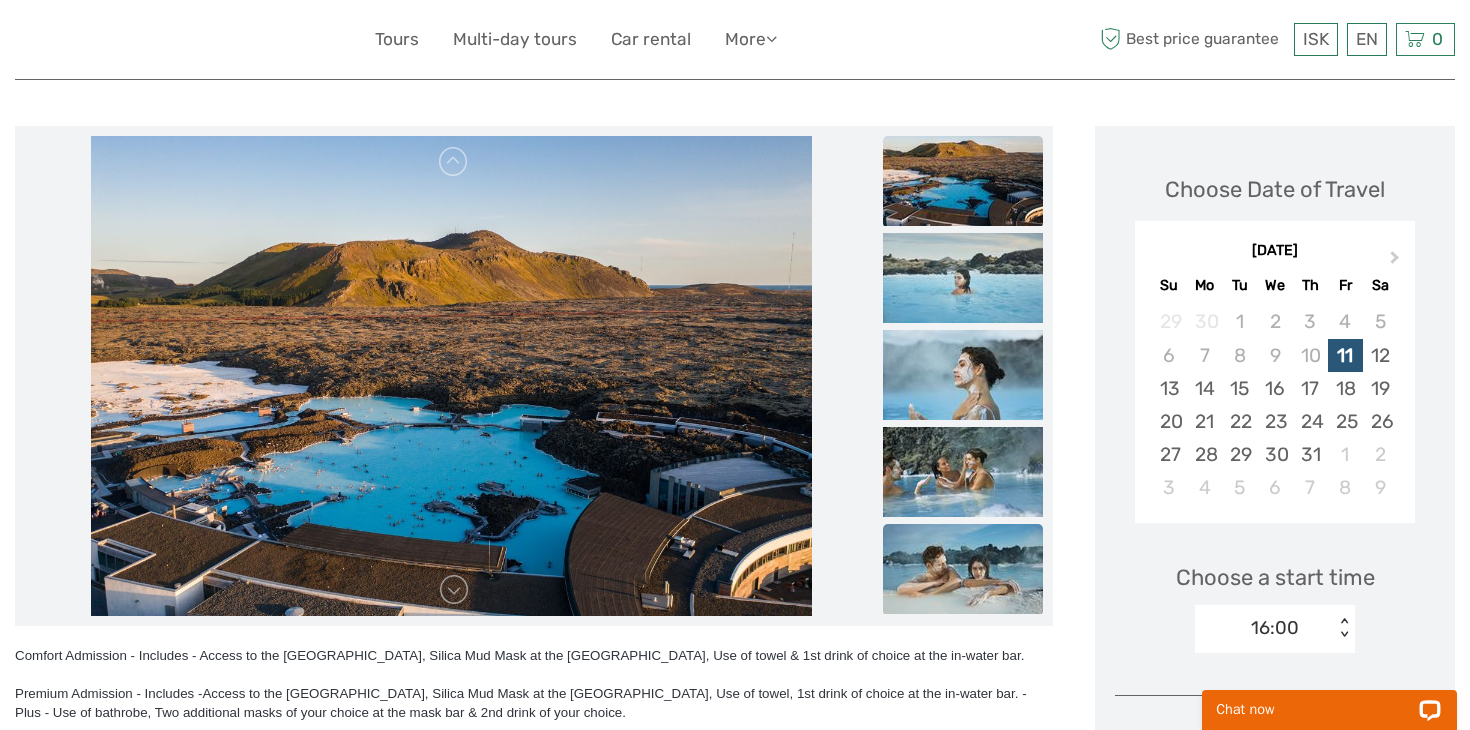 click at bounding box center (963, 569) 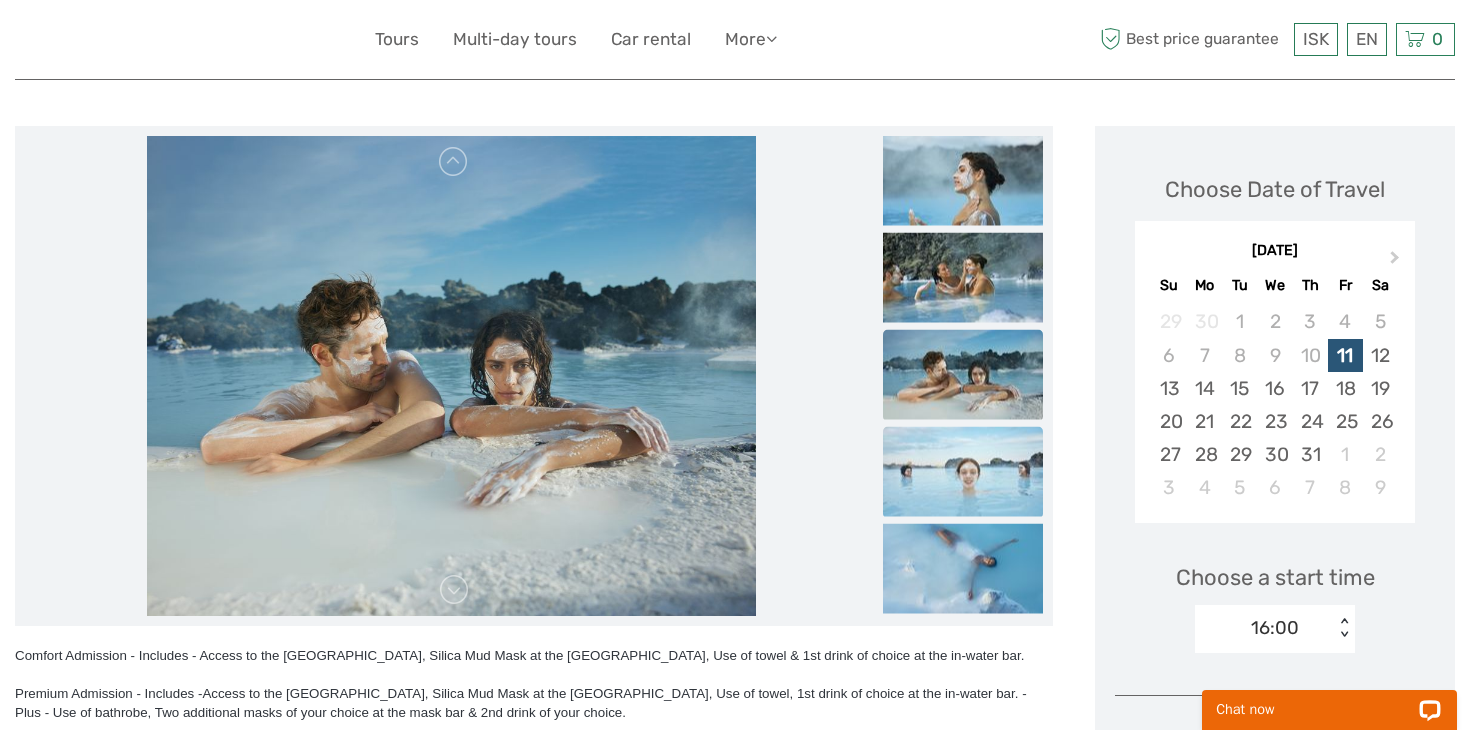 click at bounding box center [963, 472] 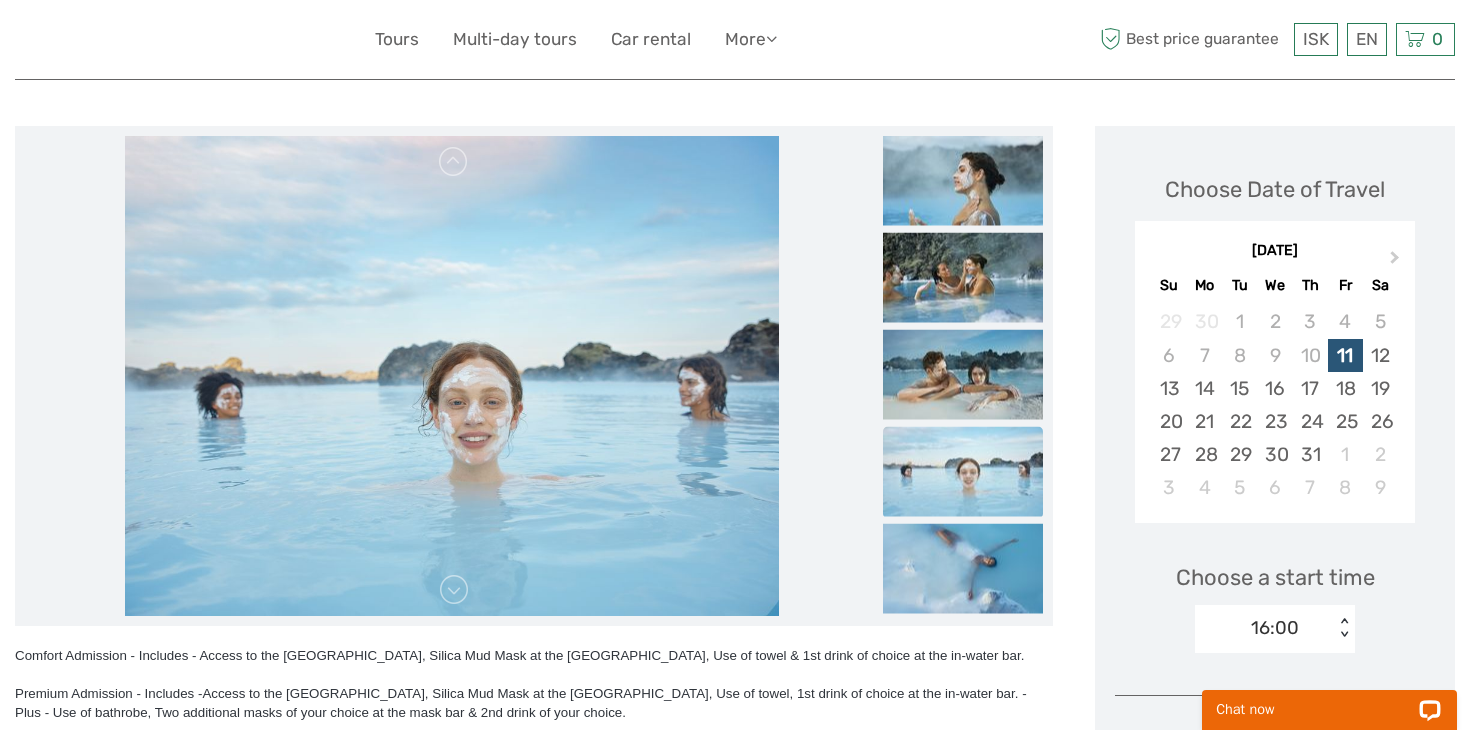 click at bounding box center [963, 472] 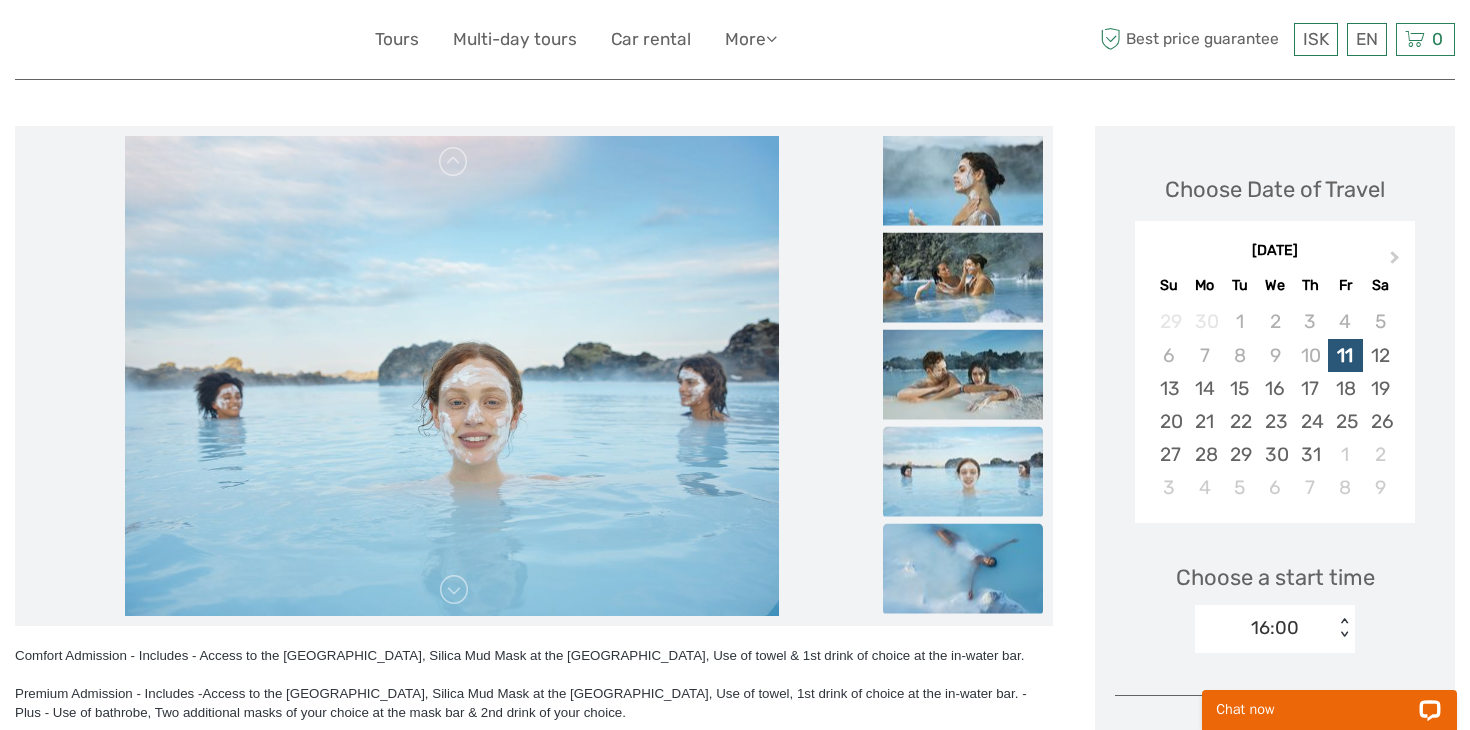 click at bounding box center [963, 569] 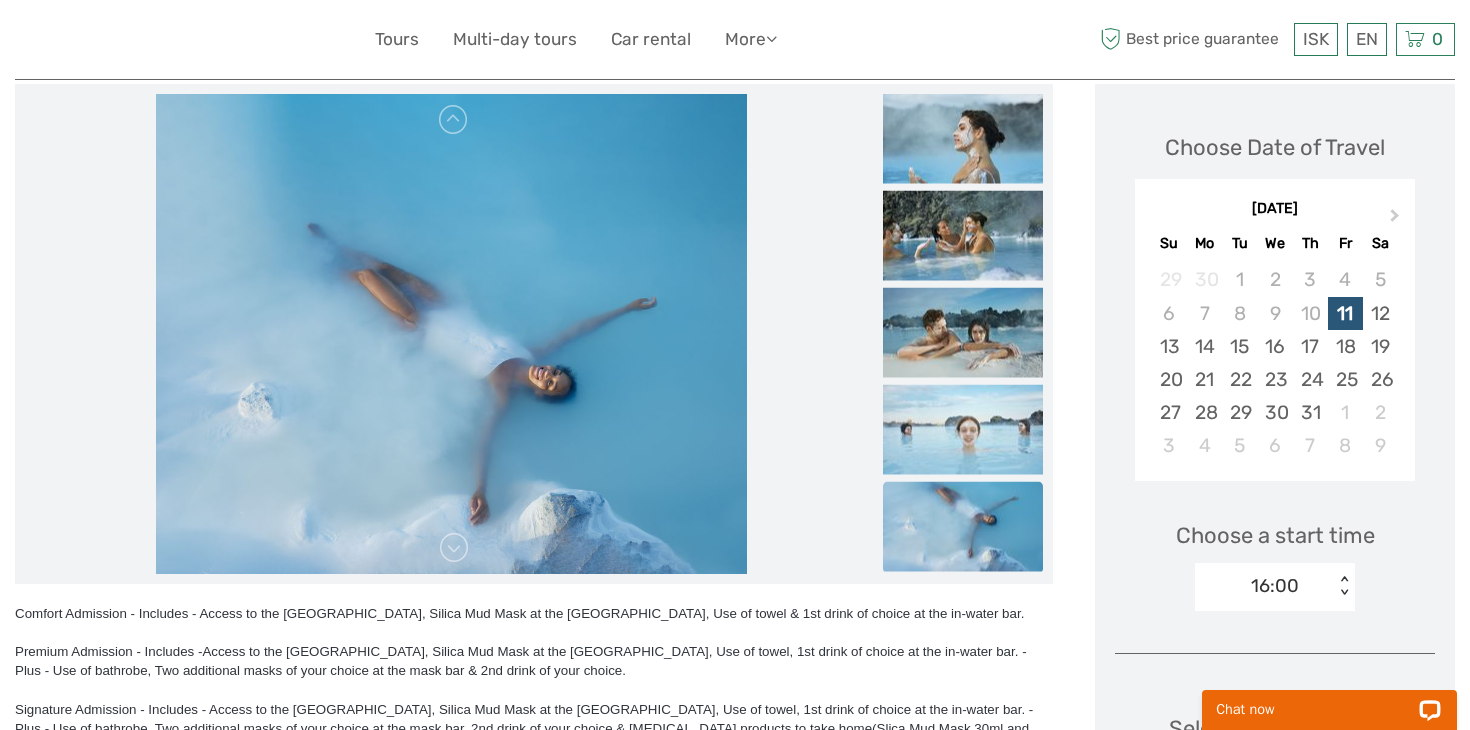 scroll, scrollTop: 253, scrollLeft: 0, axis: vertical 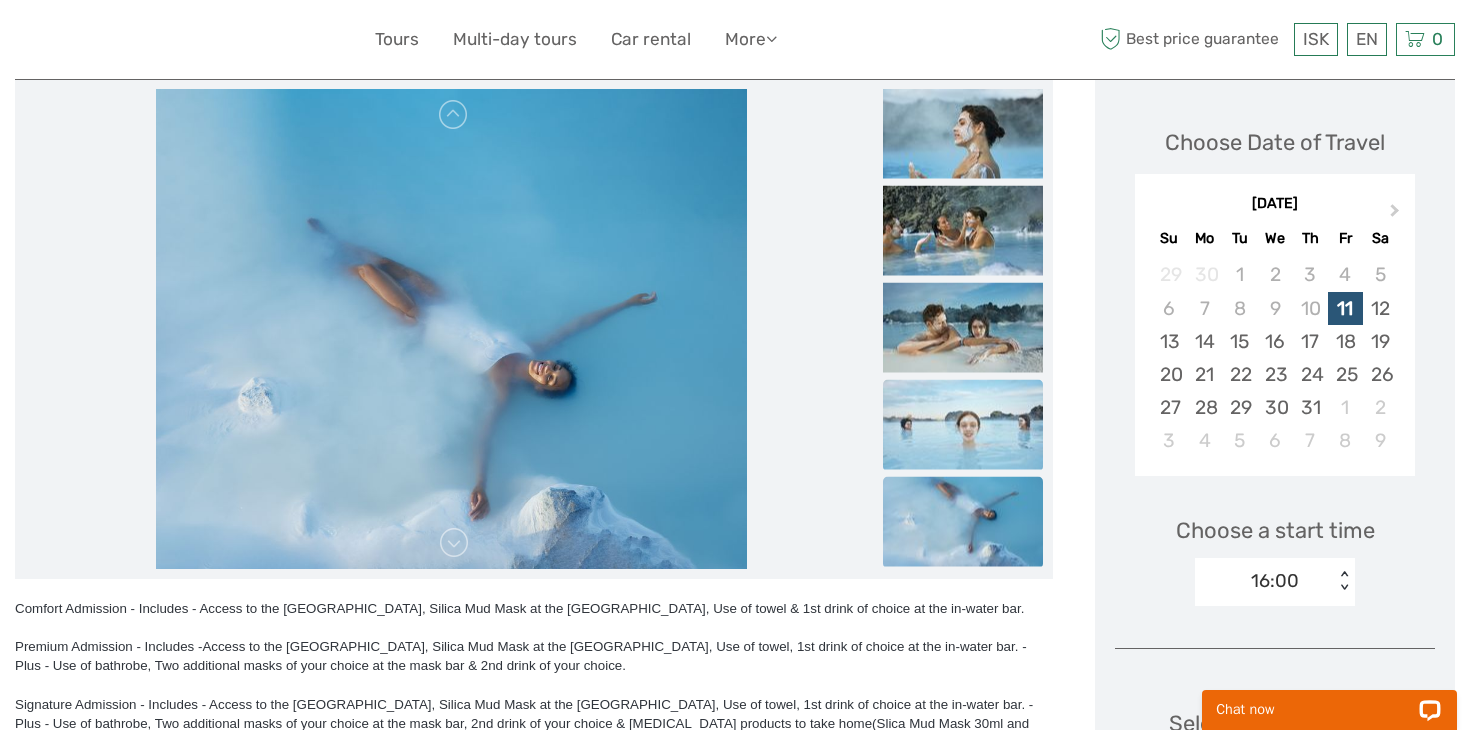 click at bounding box center [963, 425] 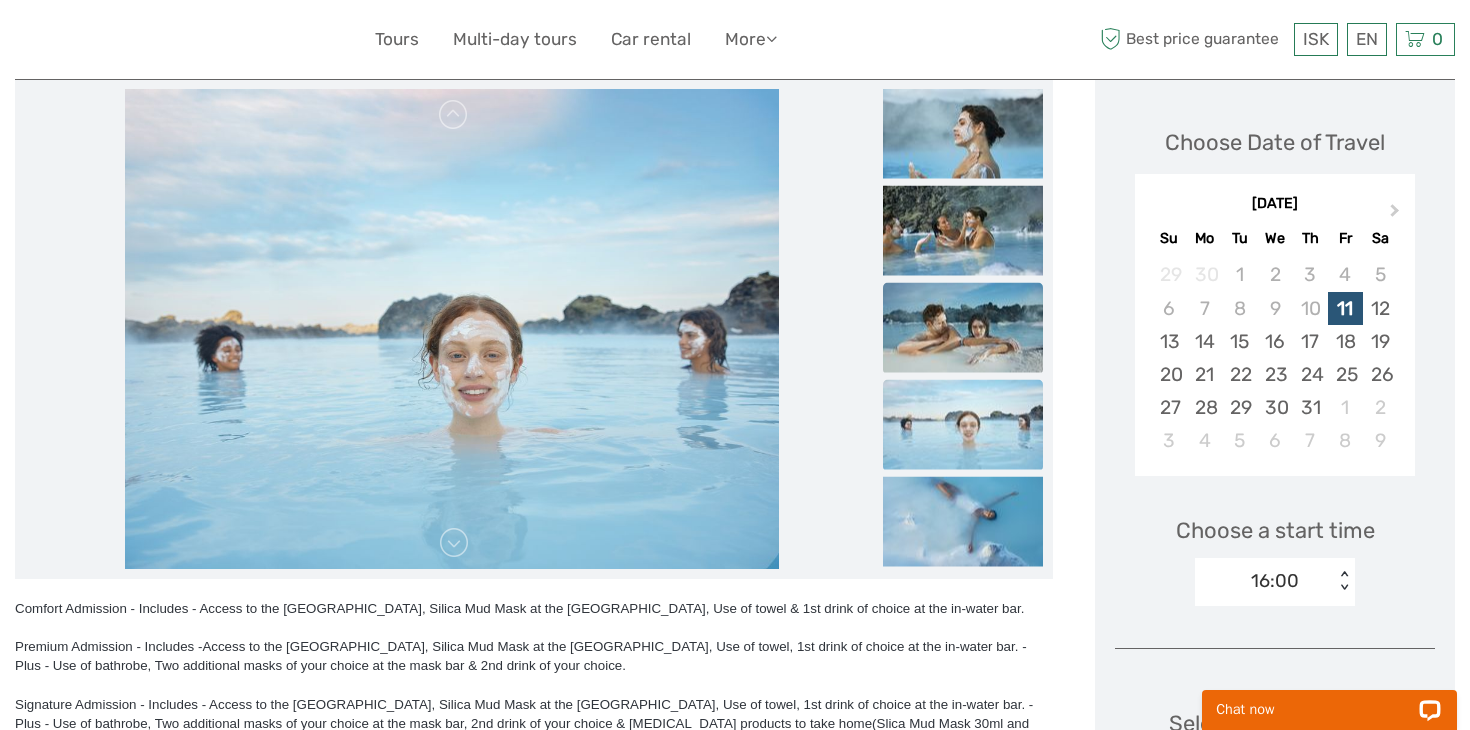 click at bounding box center (963, 328) 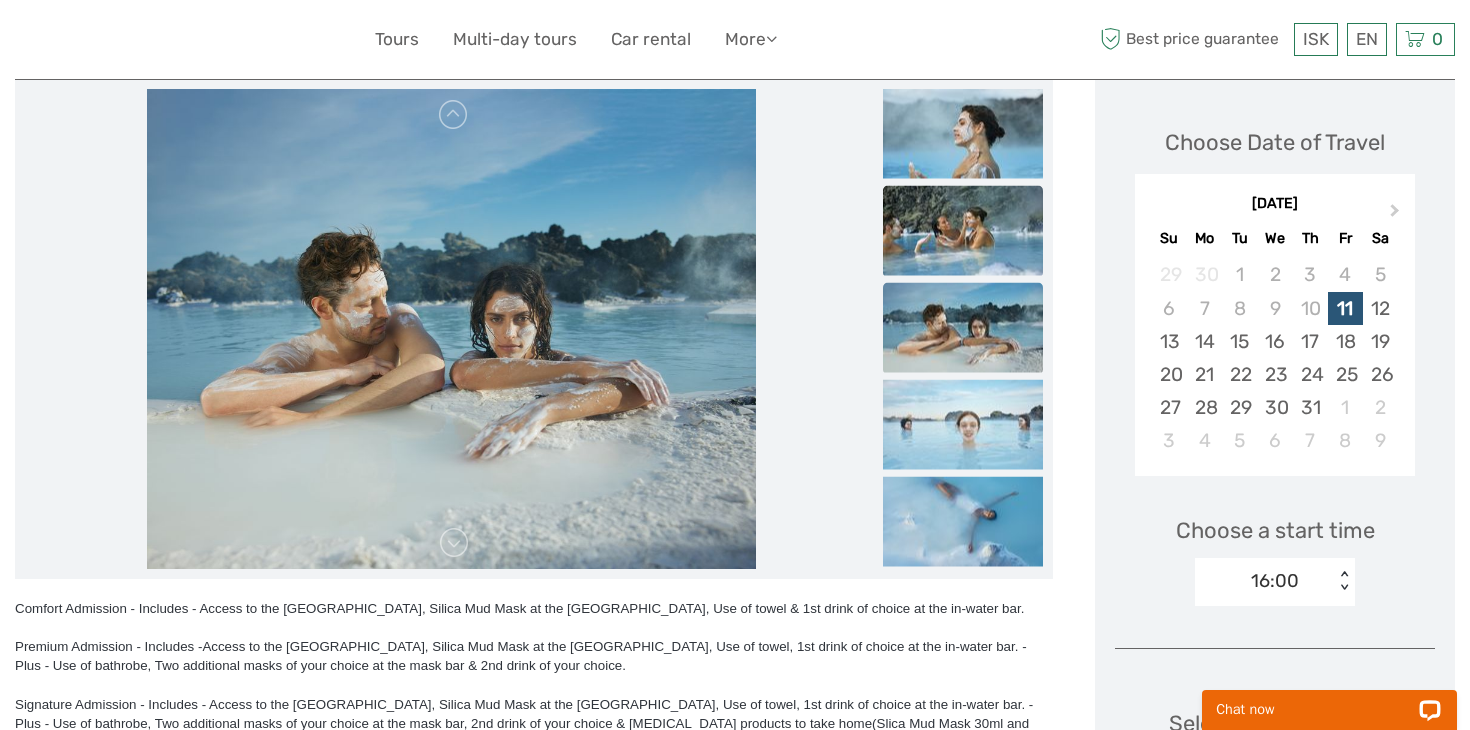 click at bounding box center [963, 231] 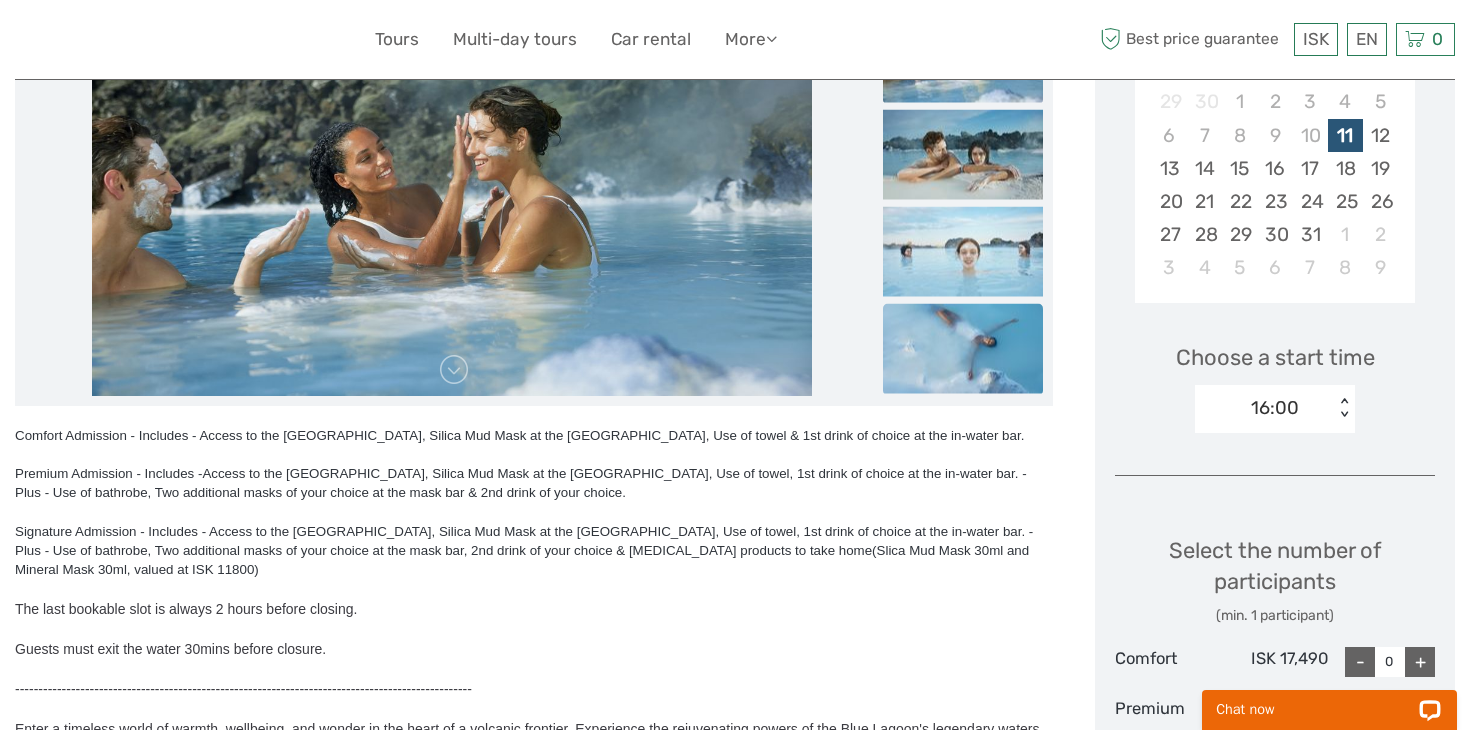 scroll, scrollTop: 428, scrollLeft: 0, axis: vertical 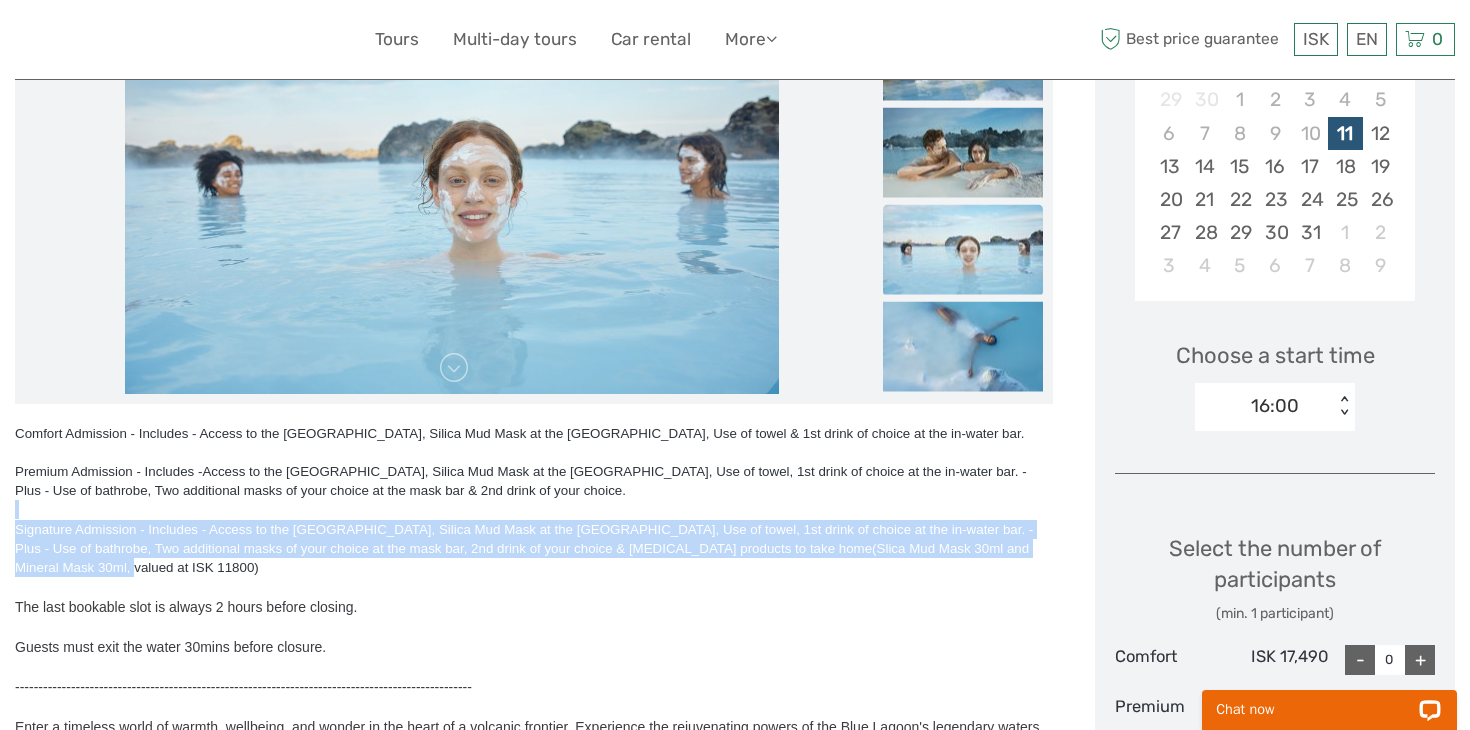 drag, startPoint x: 562, startPoint y: 563, endPoint x: 536, endPoint y: 512, distance: 57.245087 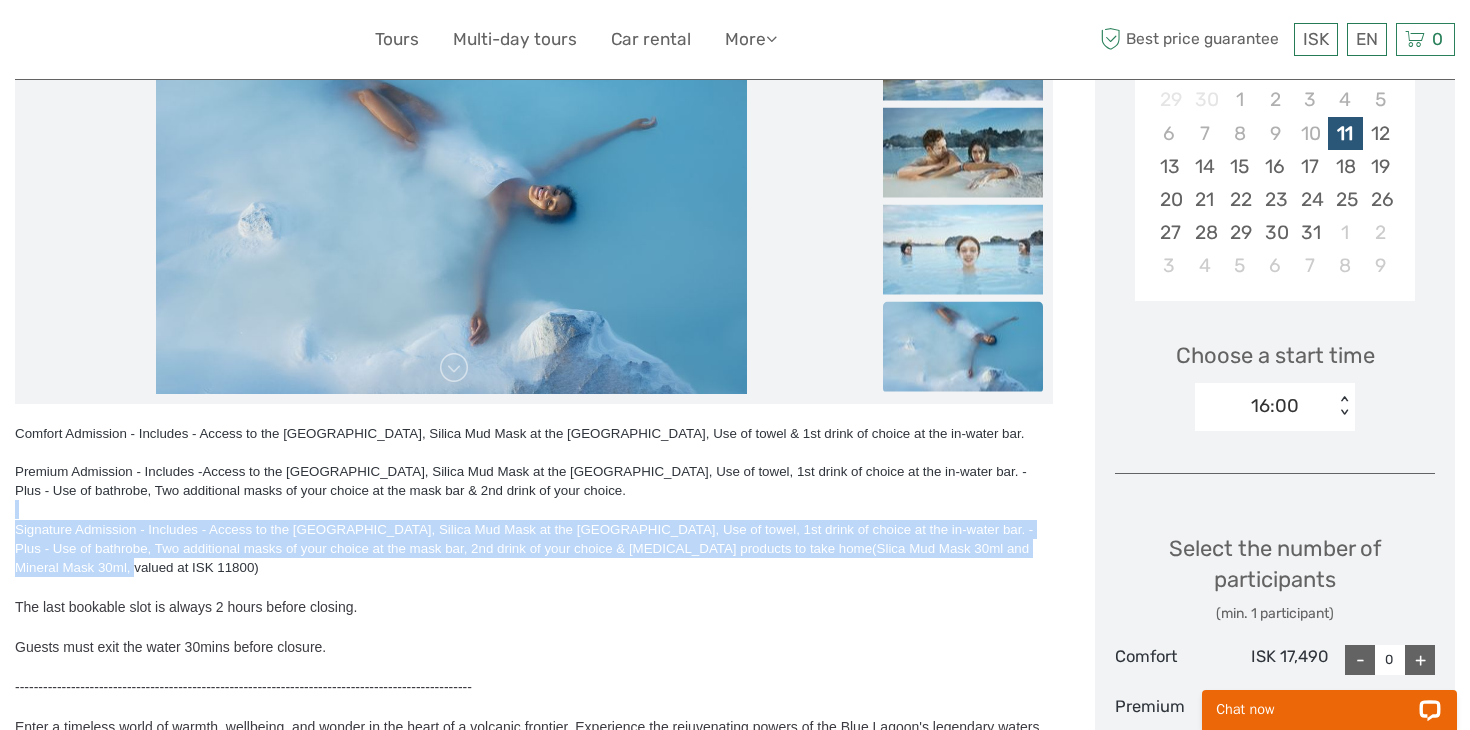 drag, startPoint x: 558, startPoint y: 559, endPoint x: 527, endPoint y: 501, distance: 65.76473 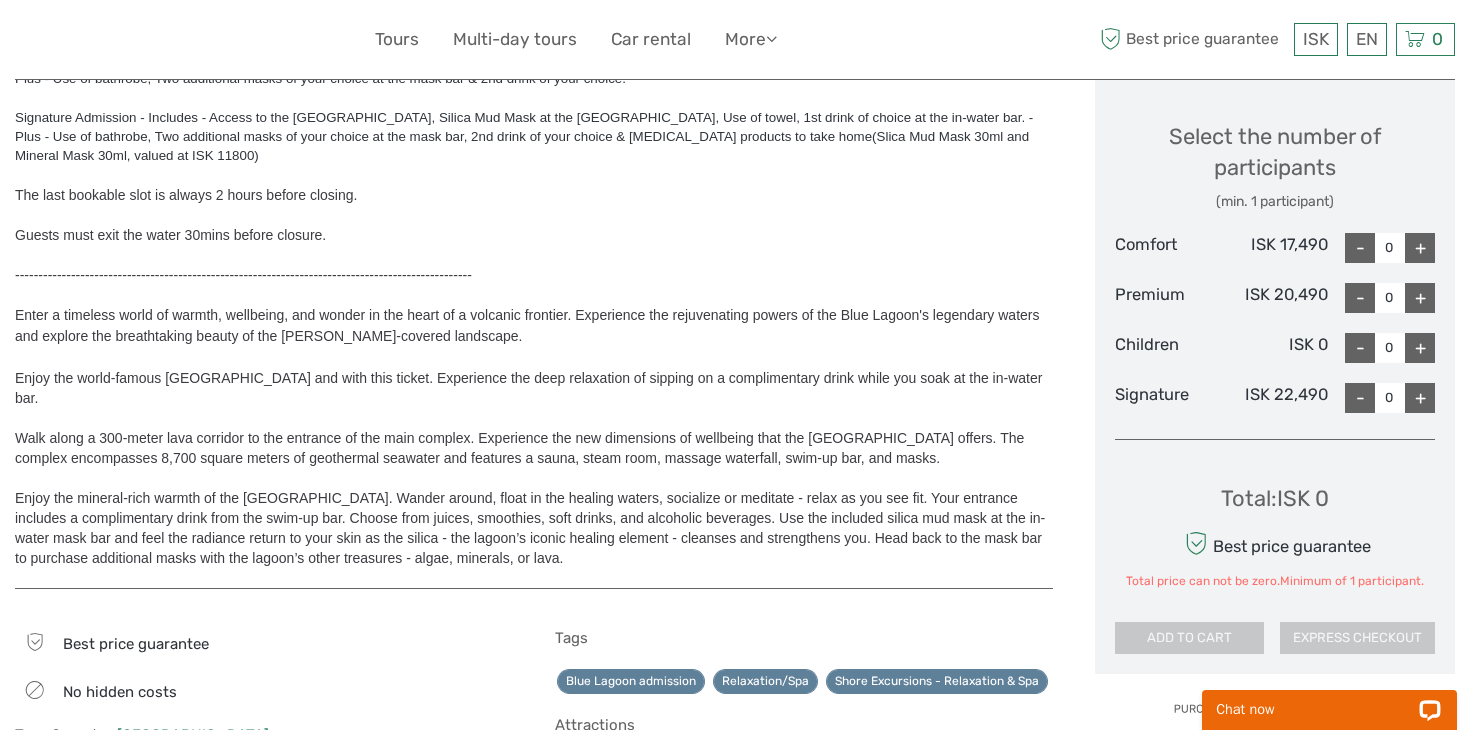 scroll, scrollTop: 844, scrollLeft: 0, axis: vertical 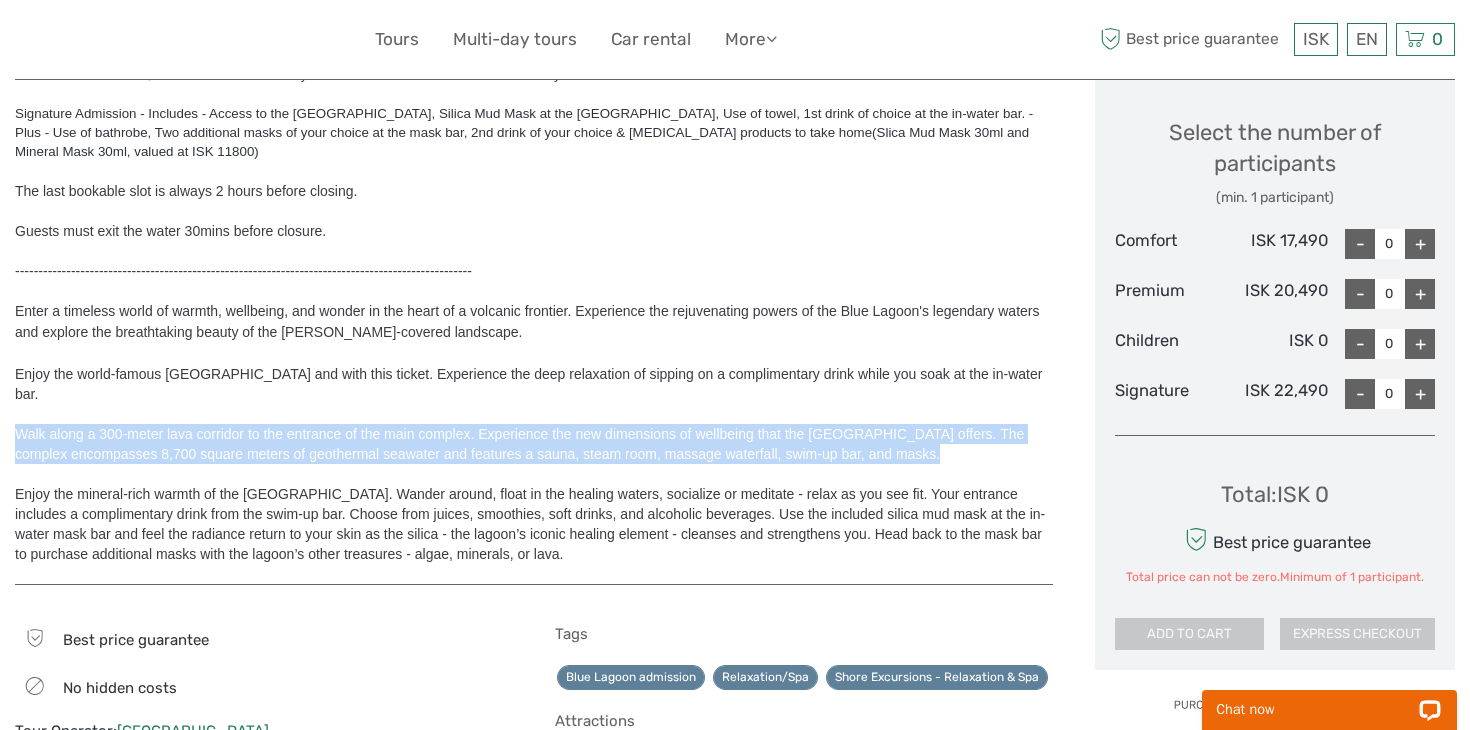 drag, startPoint x: 545, startPoint y: 449, endPoint x: 514, endPoint y: 389, distance: 67.53518 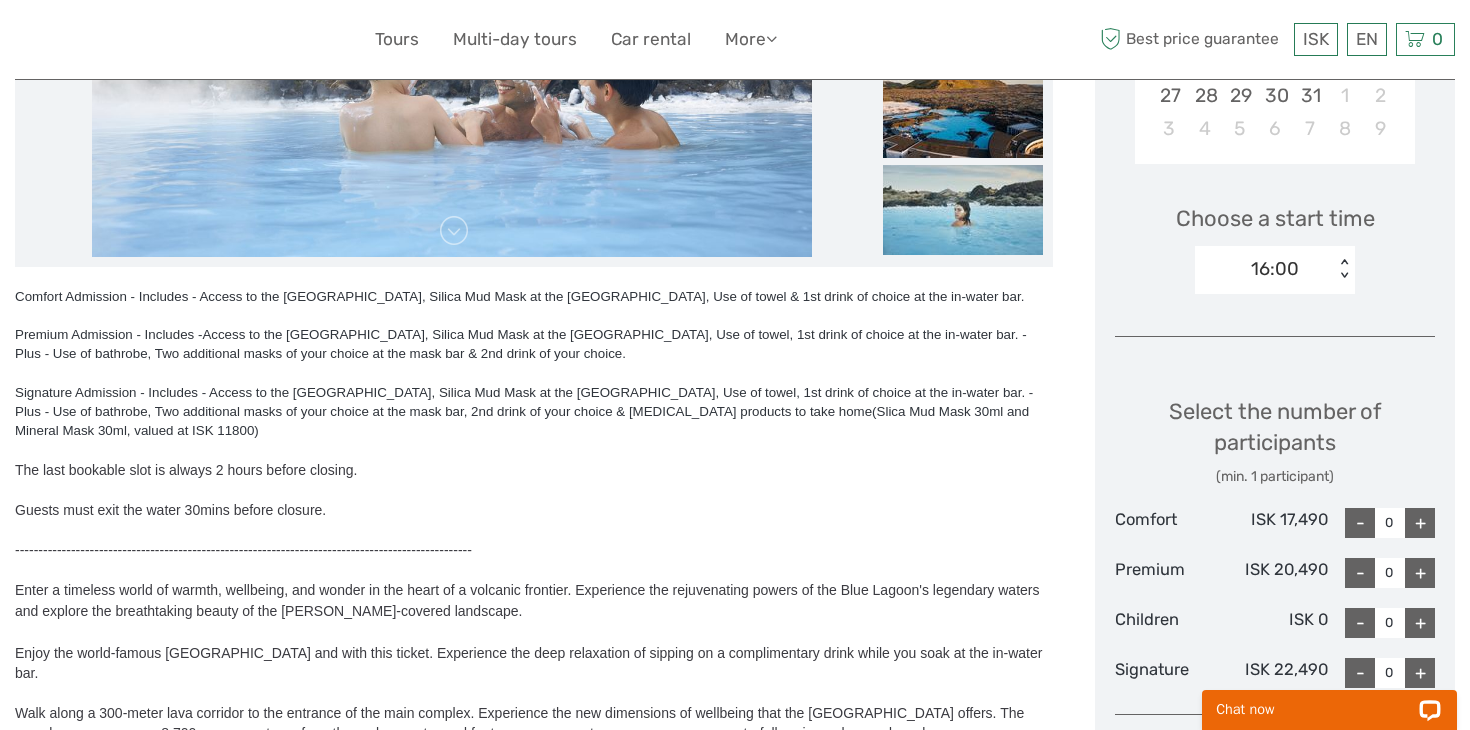 scroll, scrollTop: 563, scrollLeft: 0, axis: vertical 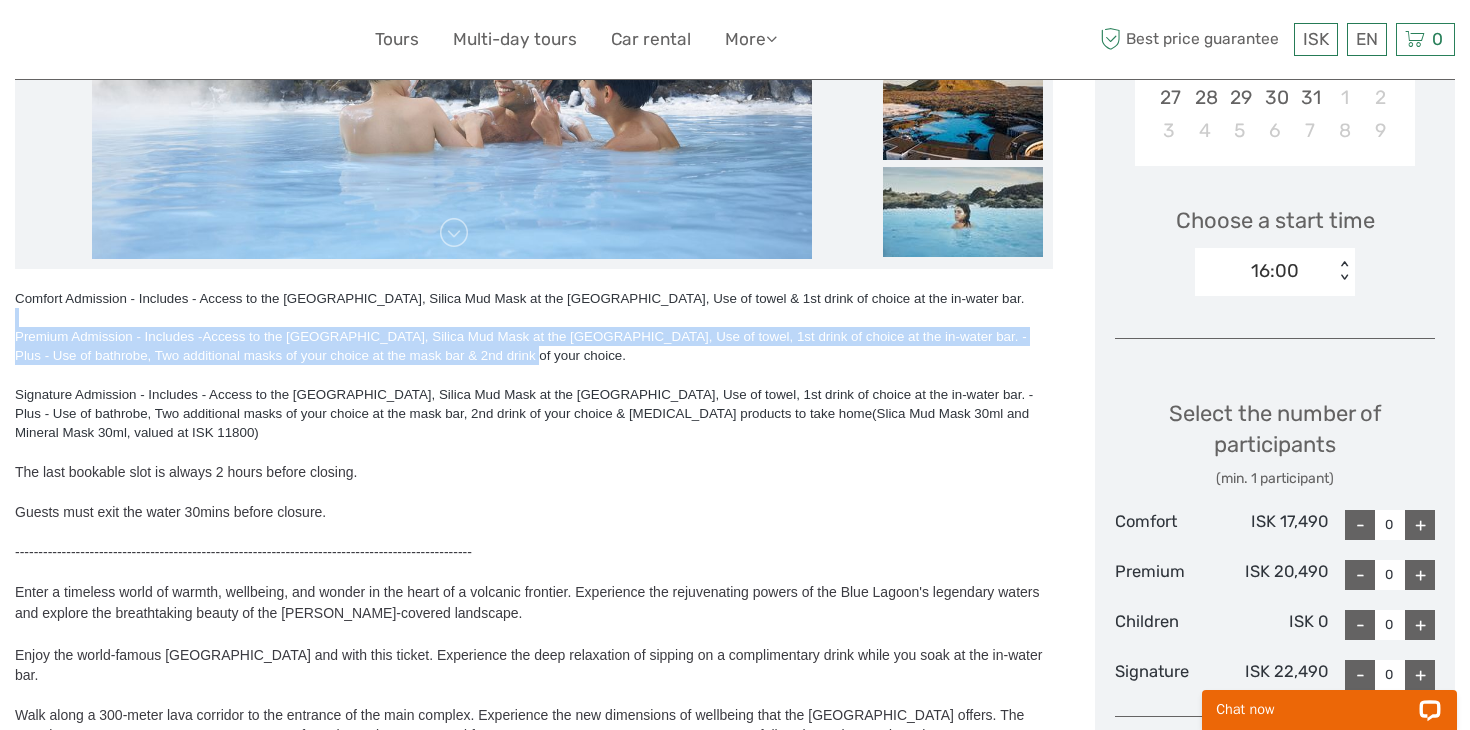 drag, startPoint x: 504, startPoint y: 353, endPoint x: 481, endPoint y: 314, distance: 45.276924 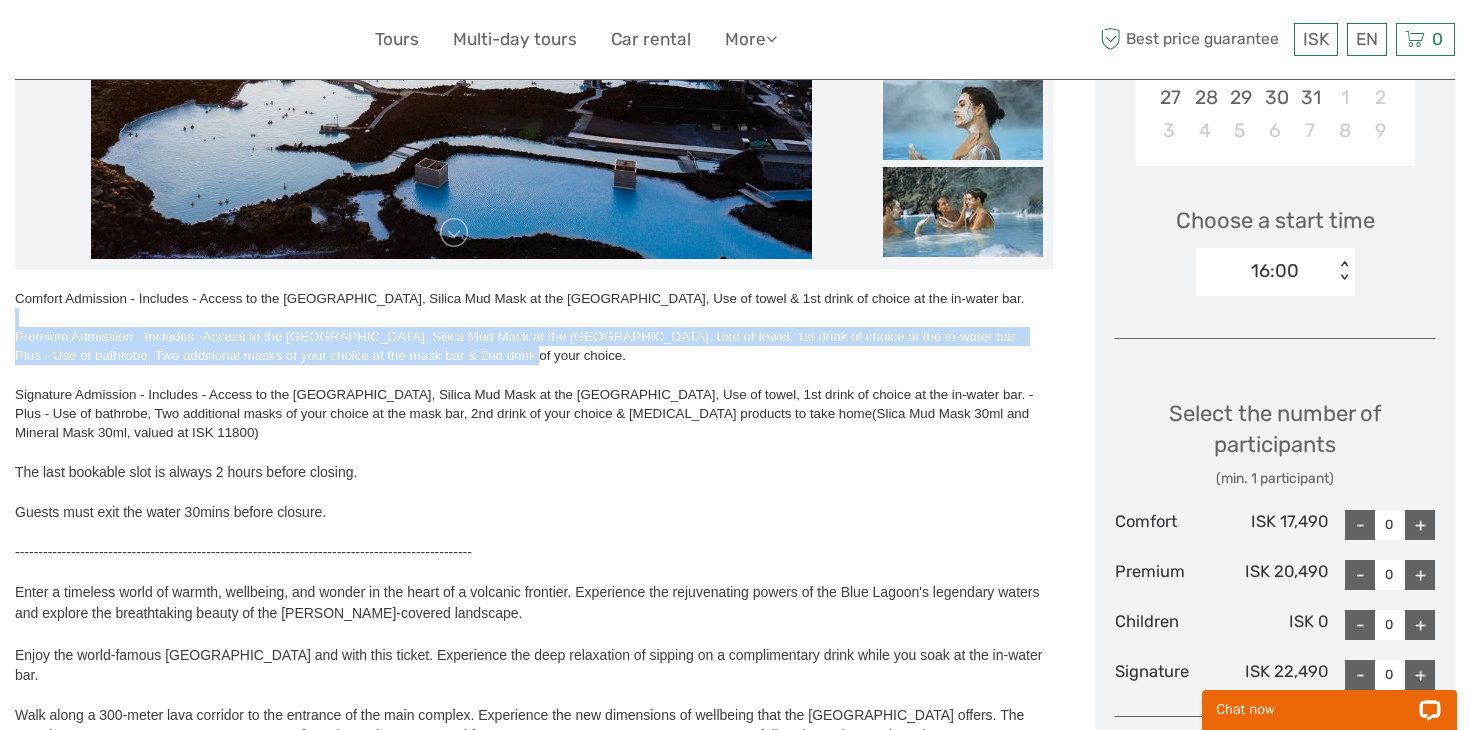 drag, startPoint x: 520, startPoint y: 355, endPoint x: 495, endPoint y: 324, distance: 39.824615 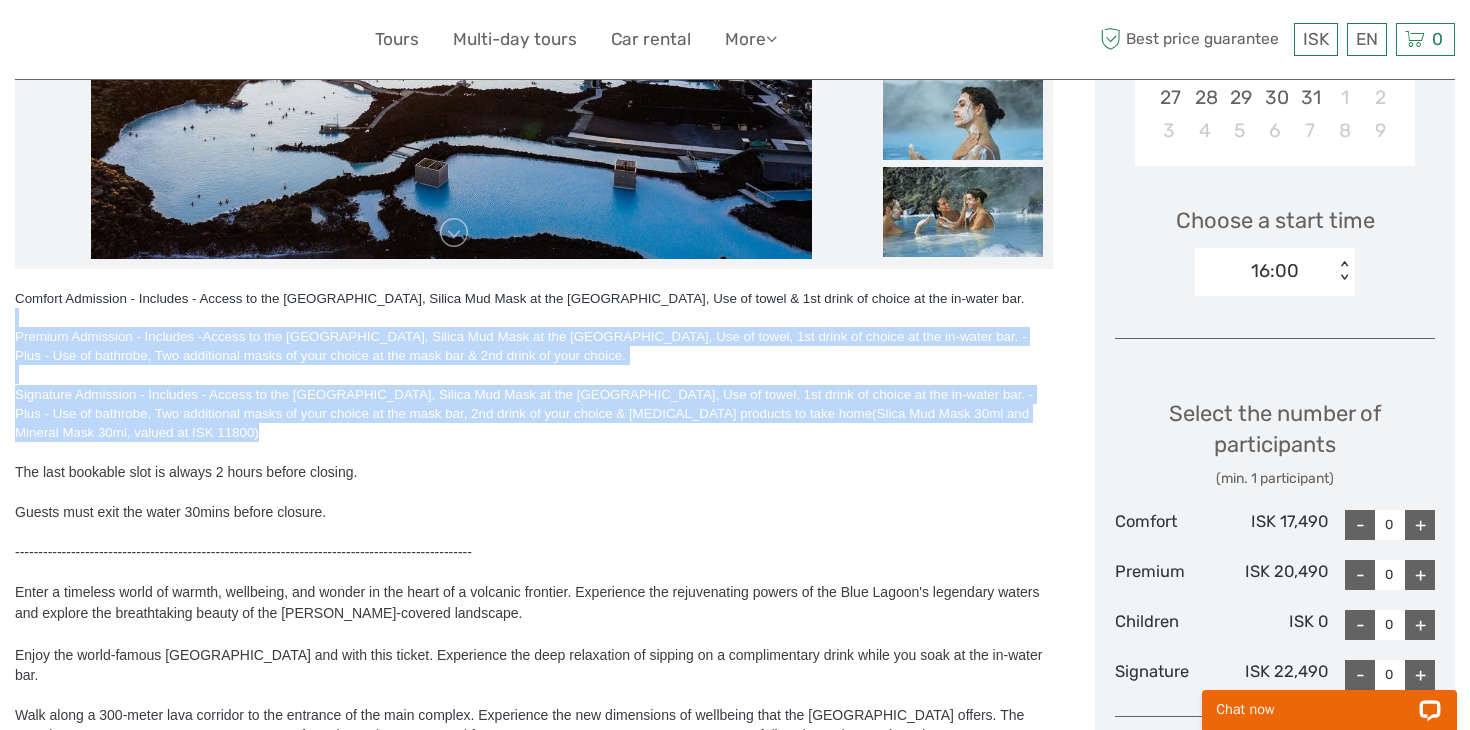 drag, startPoint x: 495, startPoint y: 324, endPoint x: 609, endPoint y: 459, distance: 176.69466 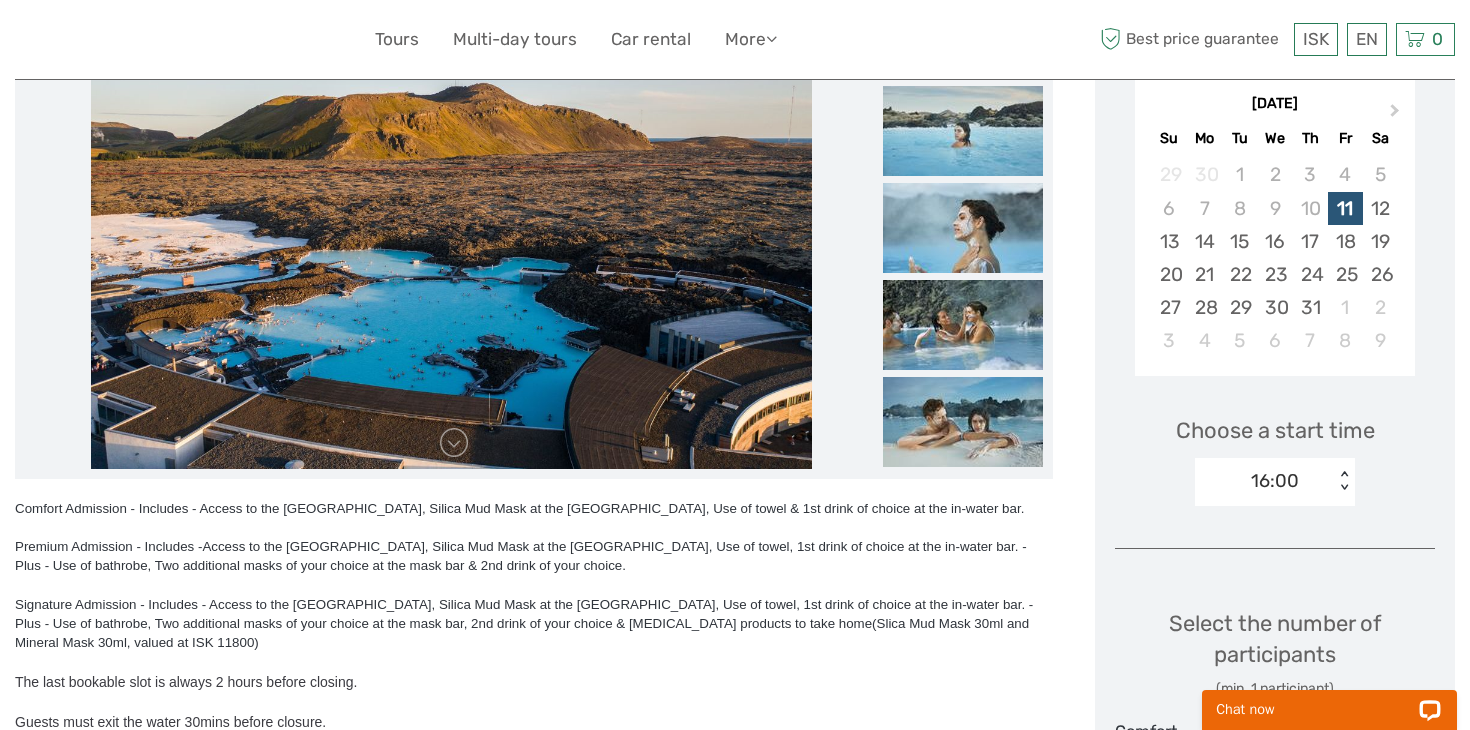 scroll, scrollTop: 340, scrollLeft: 0, axis: vertical 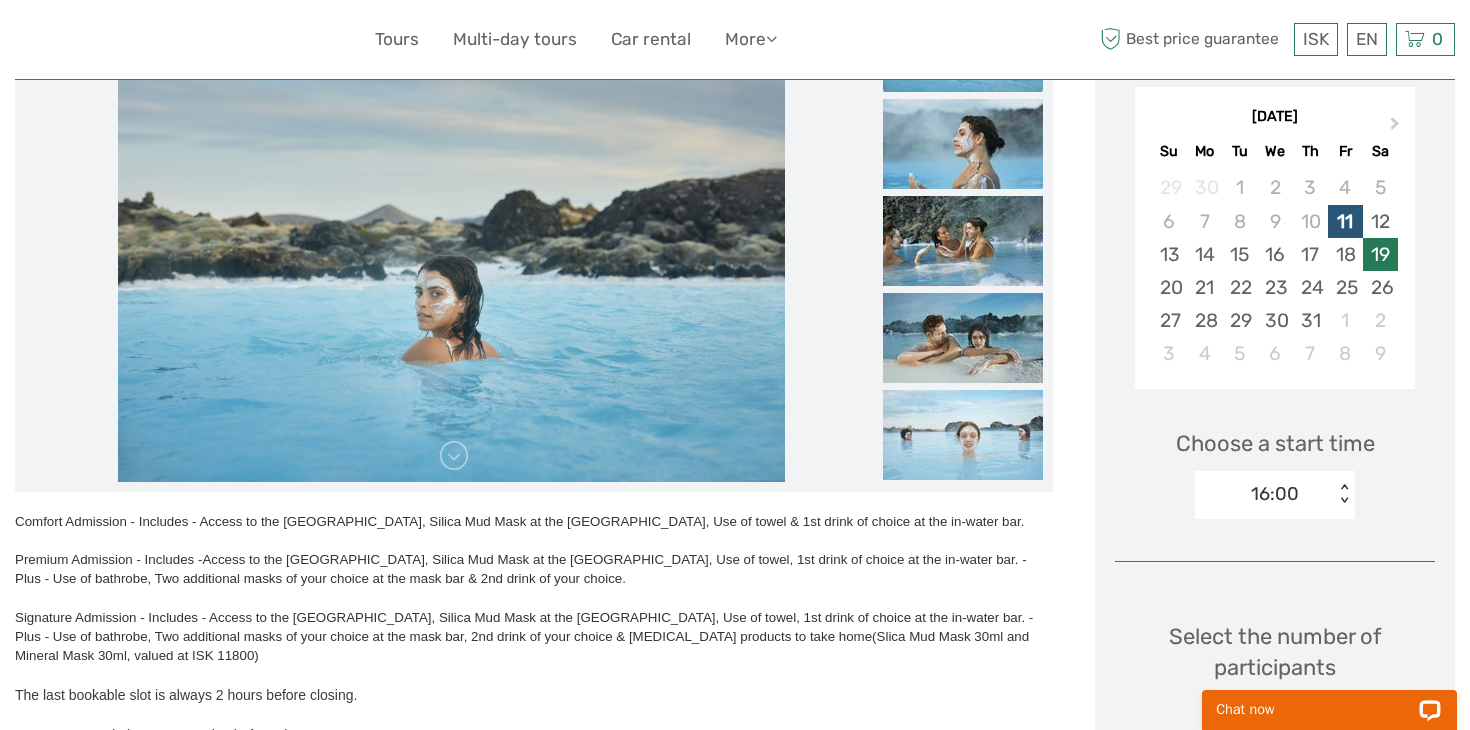 click on "19" at bounding box center [1380, 254] 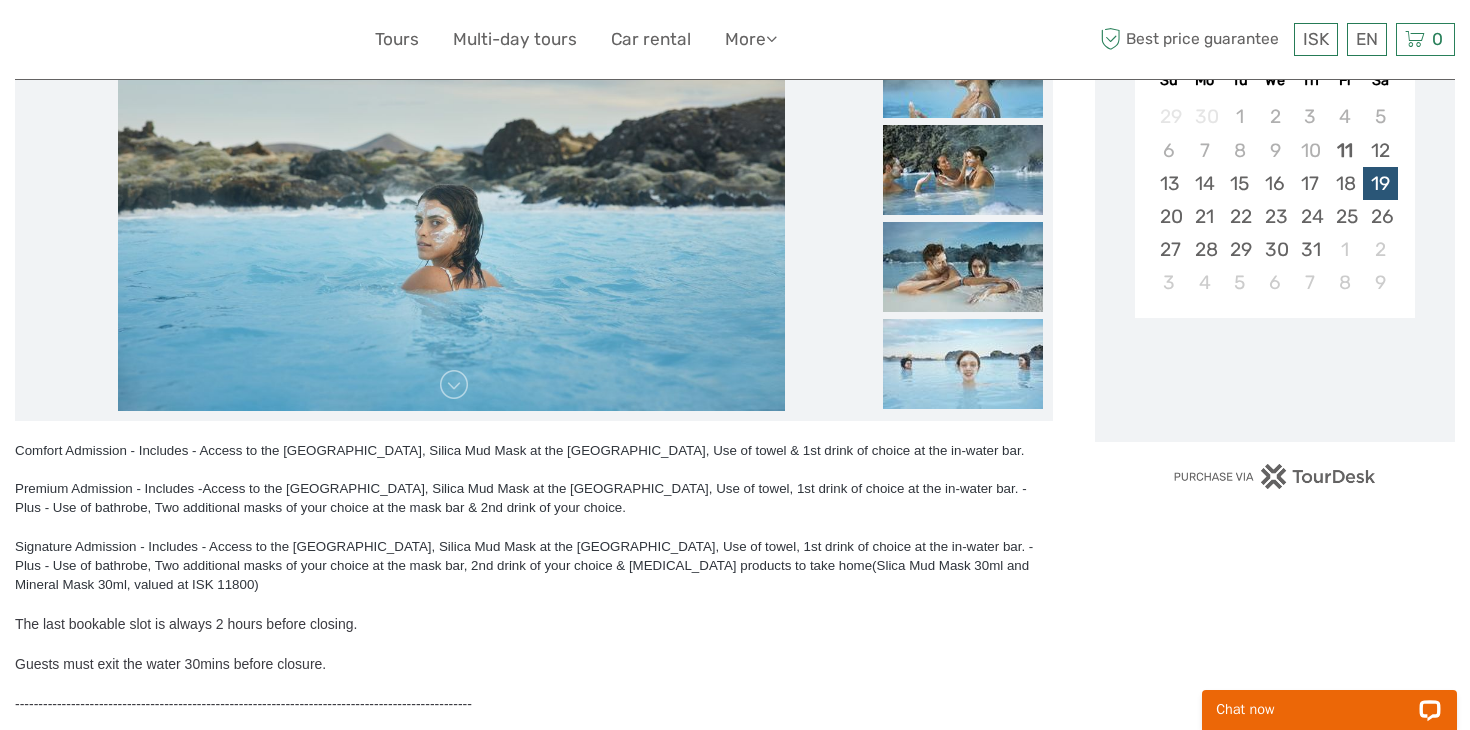 scroll, scrollTop: 410, scrollLeft: 0, axis: vertical 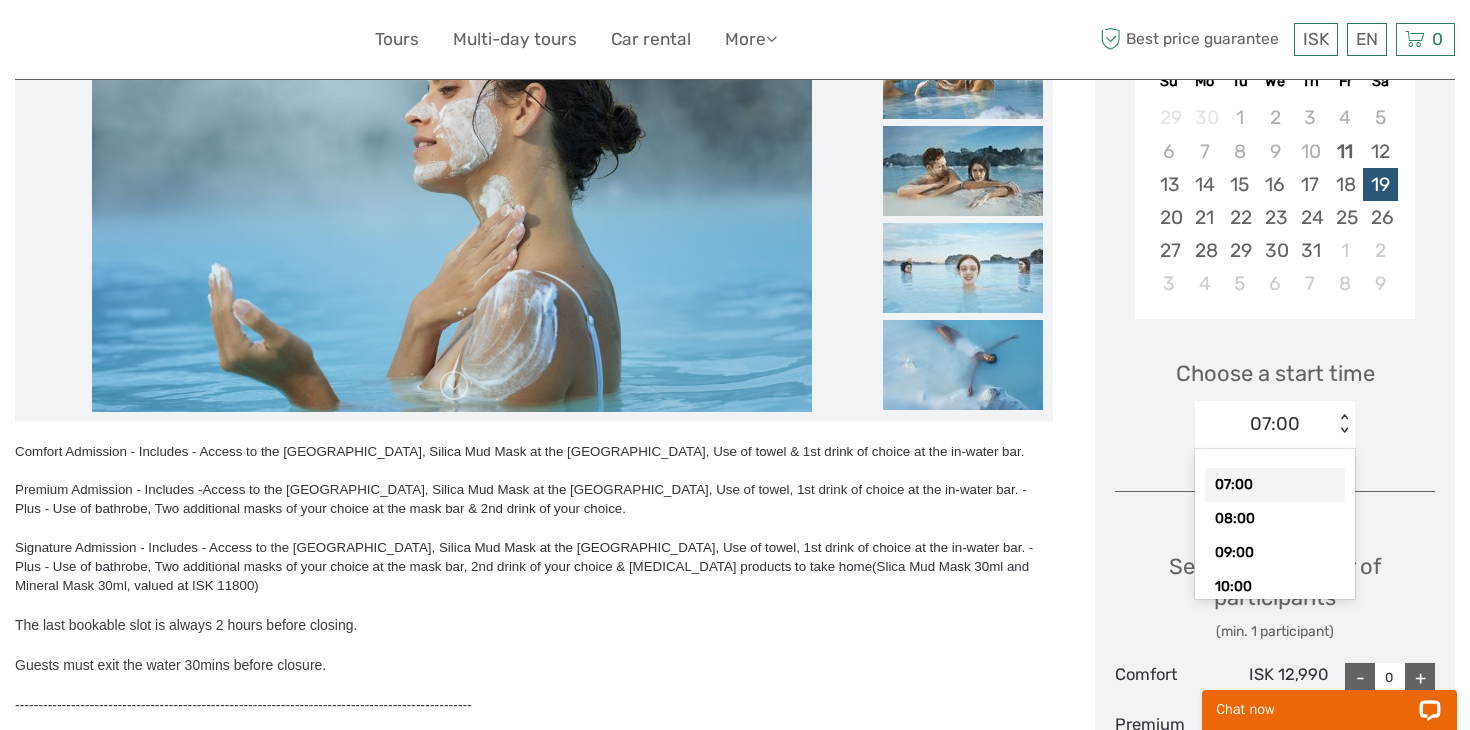 click on "07:00" at bounding box center [1275, 424] 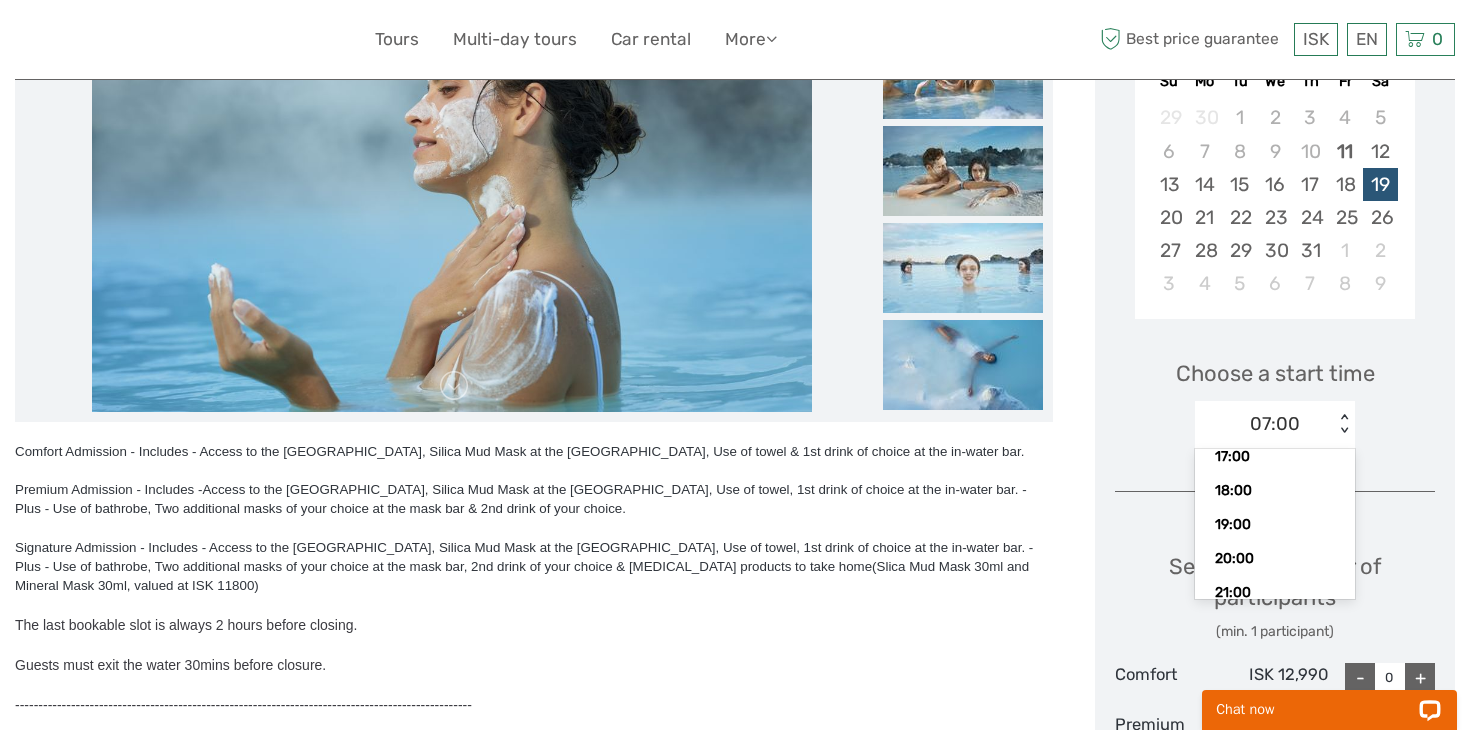 scroll, scrollTop: 413, scrollLeft: 0, axis: vertical 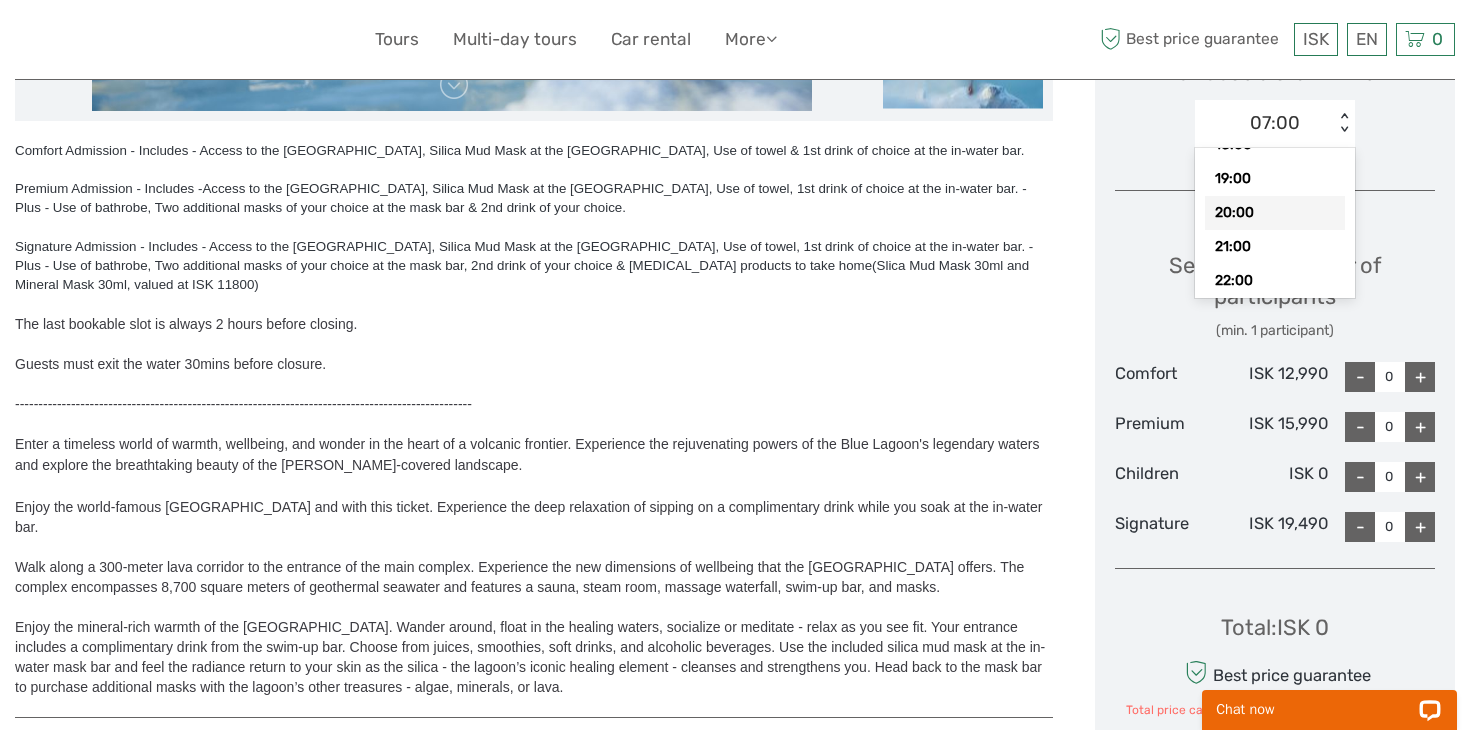 click on "Choose Date of Travel Next Month [DATE] Su Mo Tu We Th Fr Sa 29 30 1 2 3 4 5 6 7 8 9 10 11 12 13 14 15 16 17 18 19 20 21 22 23 24 25 26 27 28 29 30 31 1 2 3 4 5 6 7 8 9 Choose a start time option 20:00 focused, 14 of 16. 16 results available. Use Up and Down to choose options, press Enter to select the currently focused option, press Escape to exit the menu, press Tab to select the option and exit the menu. 07:00 < > 07:00 08:00 09:00 10:00 11:00 12:00 13:00 14:00 15:00 16:00 17:00 18:00 19:00 20:00 21:00 22:00 Select the number of participants (min. 1 participant) Comfort ISK 12,990 - 0 + Premium ISK 15,990 - 0 + Children ISK 0 - 0 + Signature ISK 19,490 - 0 + Total :  ISK 0 Best price guarantee Total price can not be zero.Minimum of 1 participant. ADD TO CART EXPRESS CHECKOUT" at bounding box center [1275, 212] 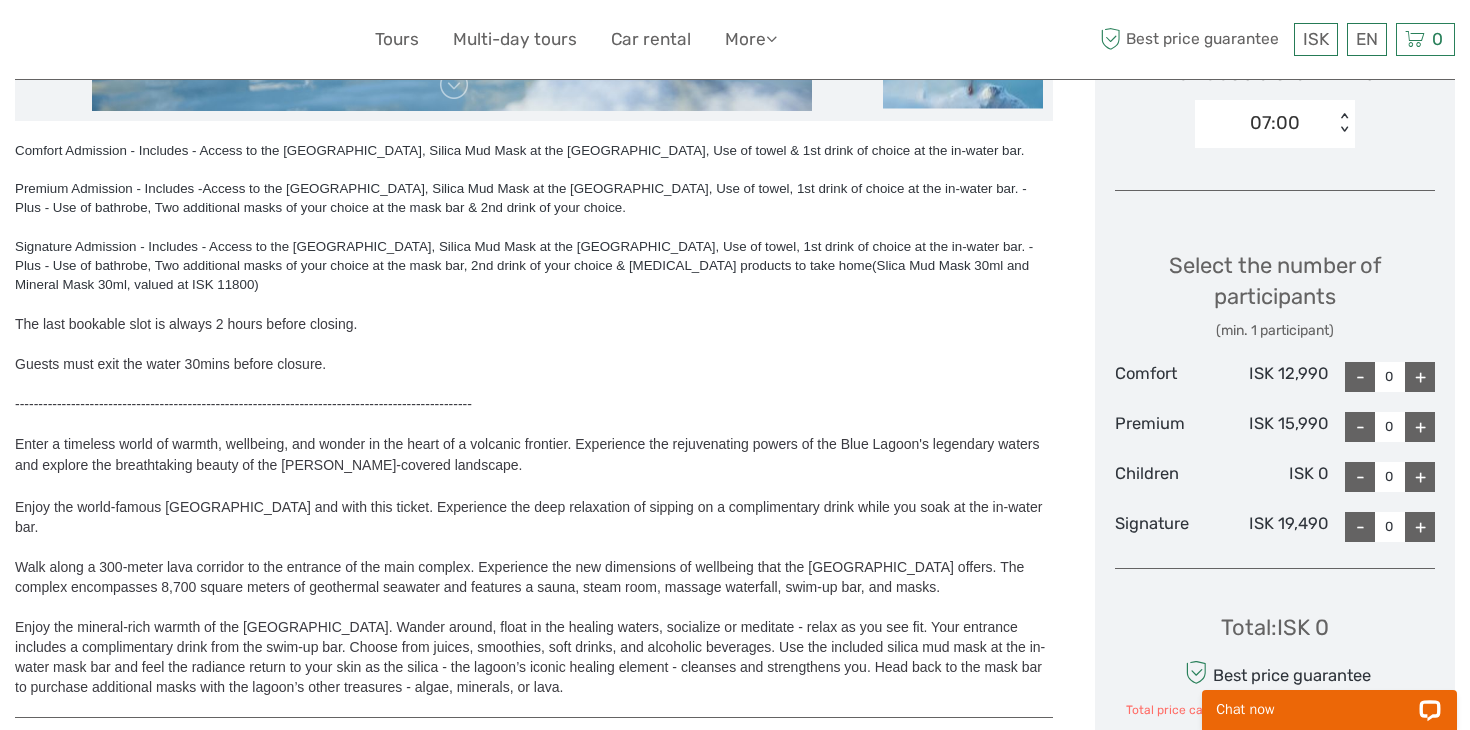 click on "07:00" at bounding box center [1275, 123] 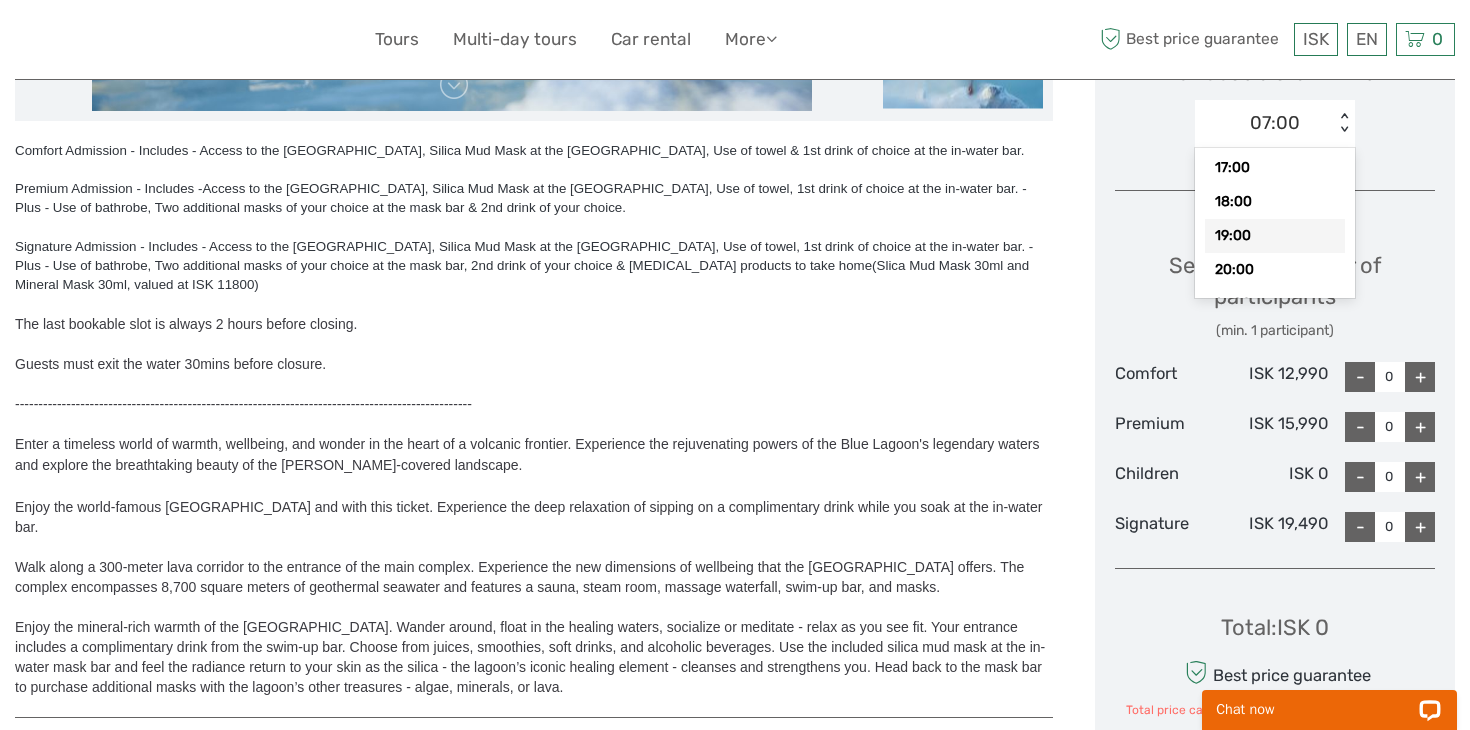 scroll, scrollTop: 358, scrollLeft: 0, axis: vertical 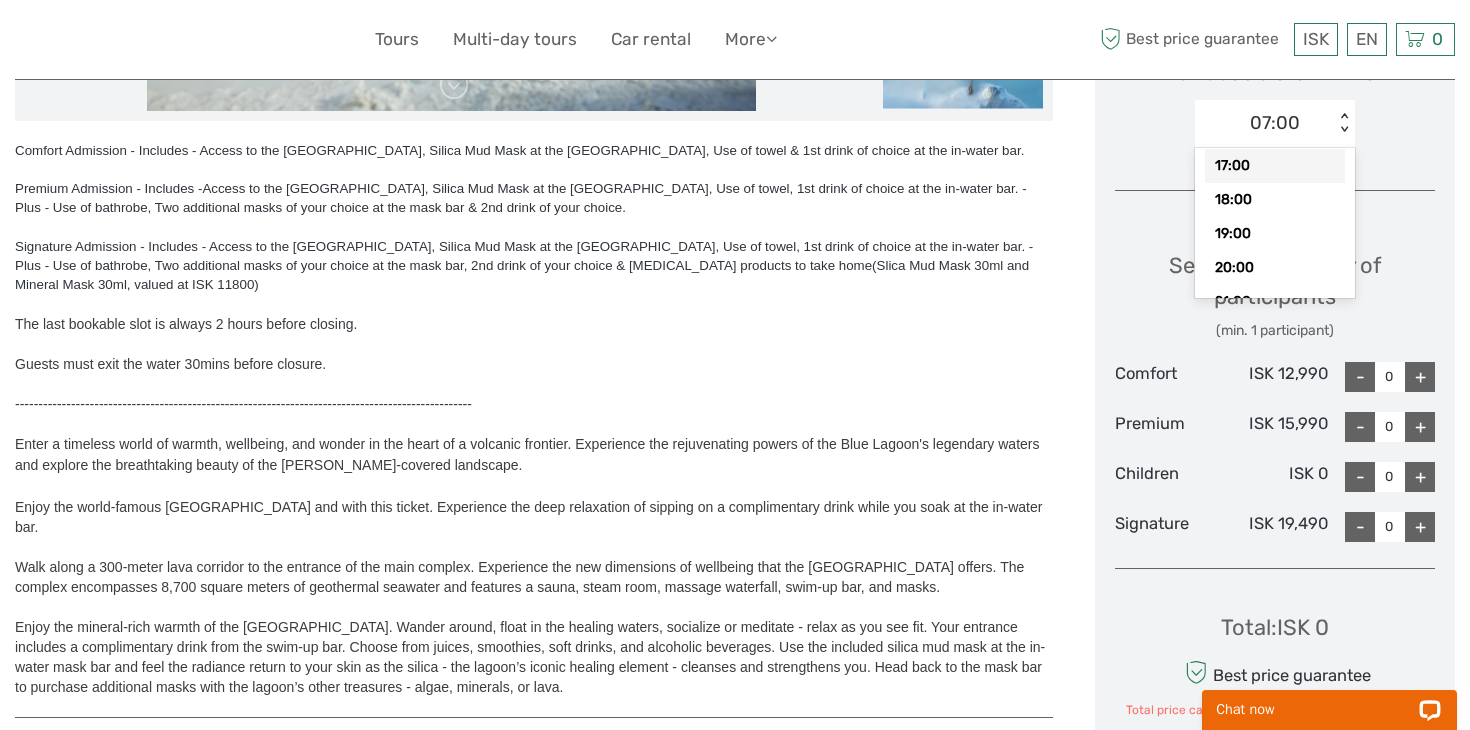 click on "17:00" at bounding box center (1275, 166) 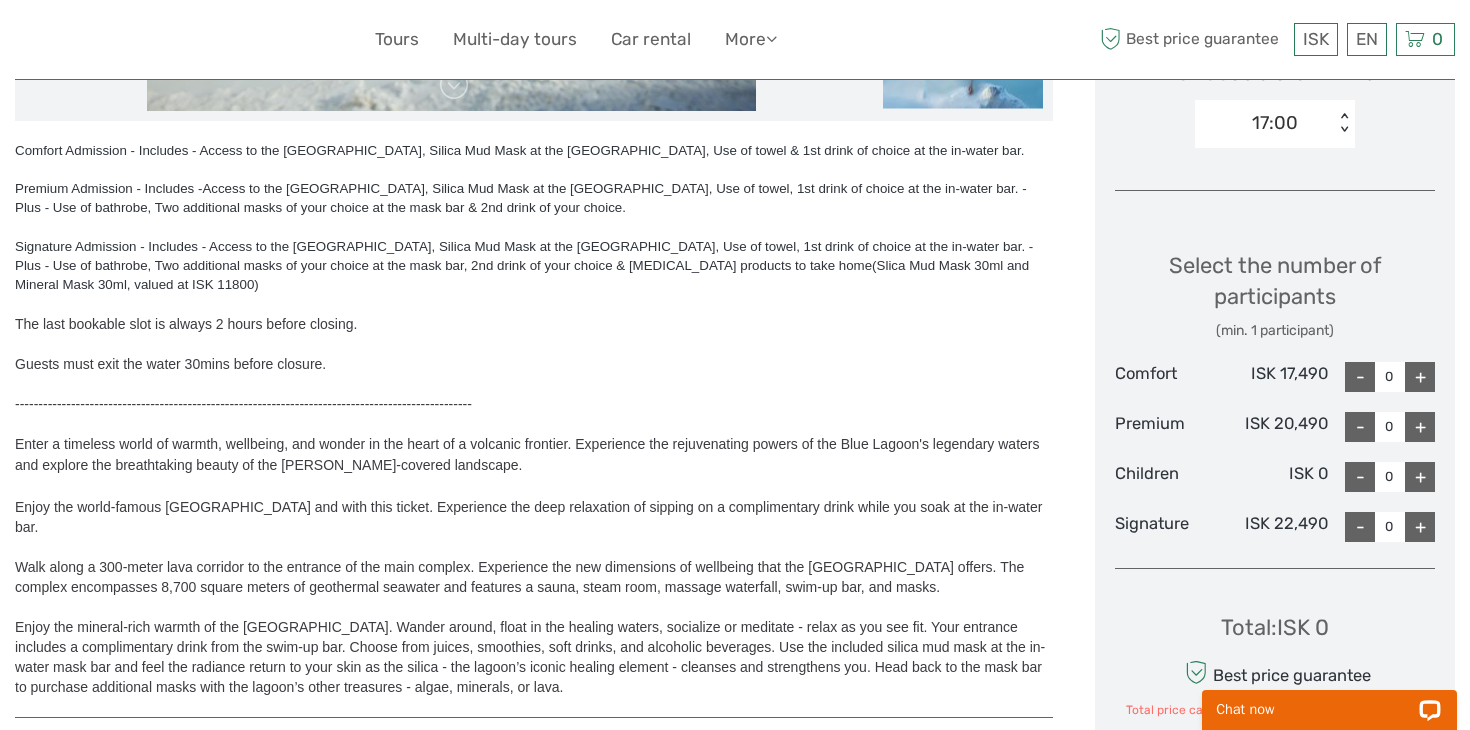 click on "17:00" at bounding box center (1264, 123) 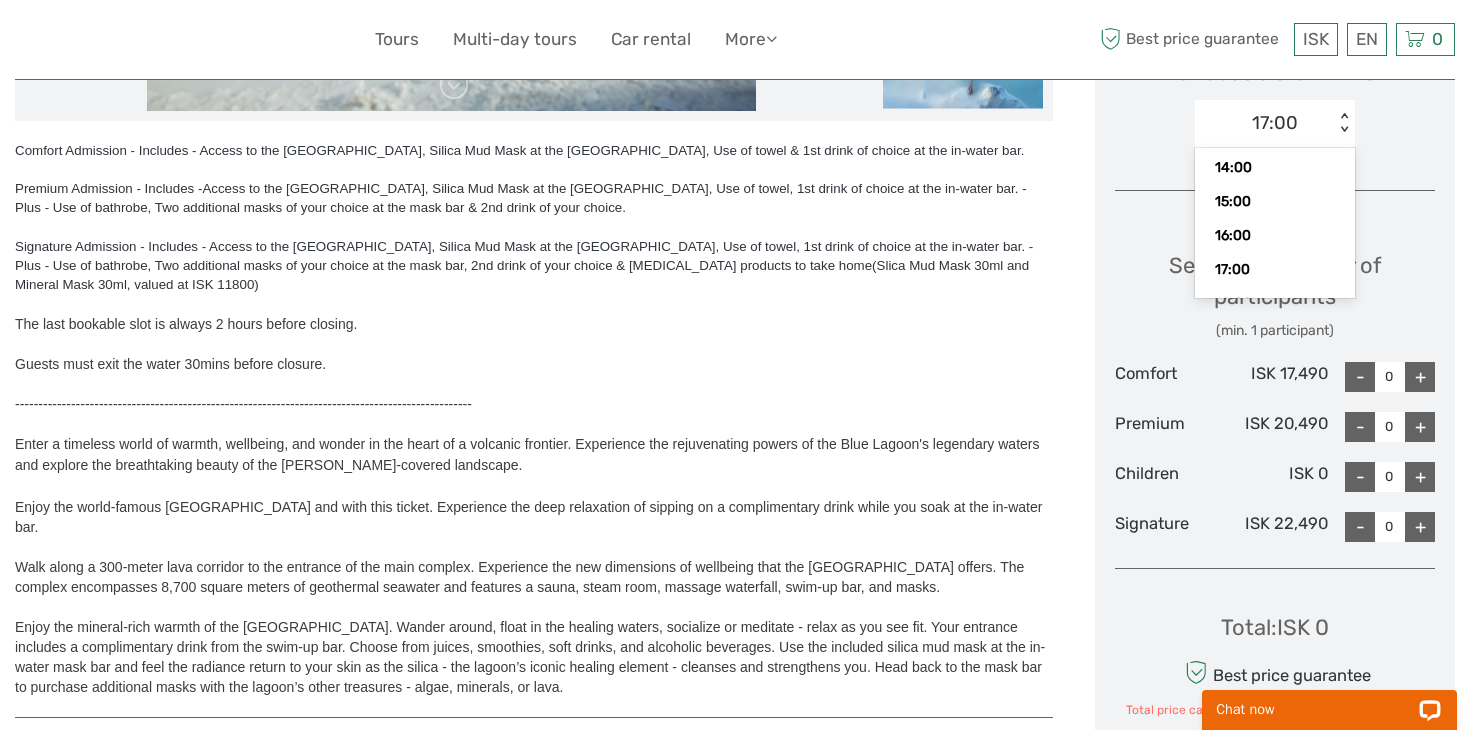 scroll, scrollTop: 261, scrollLeft: 0, axis: vertical 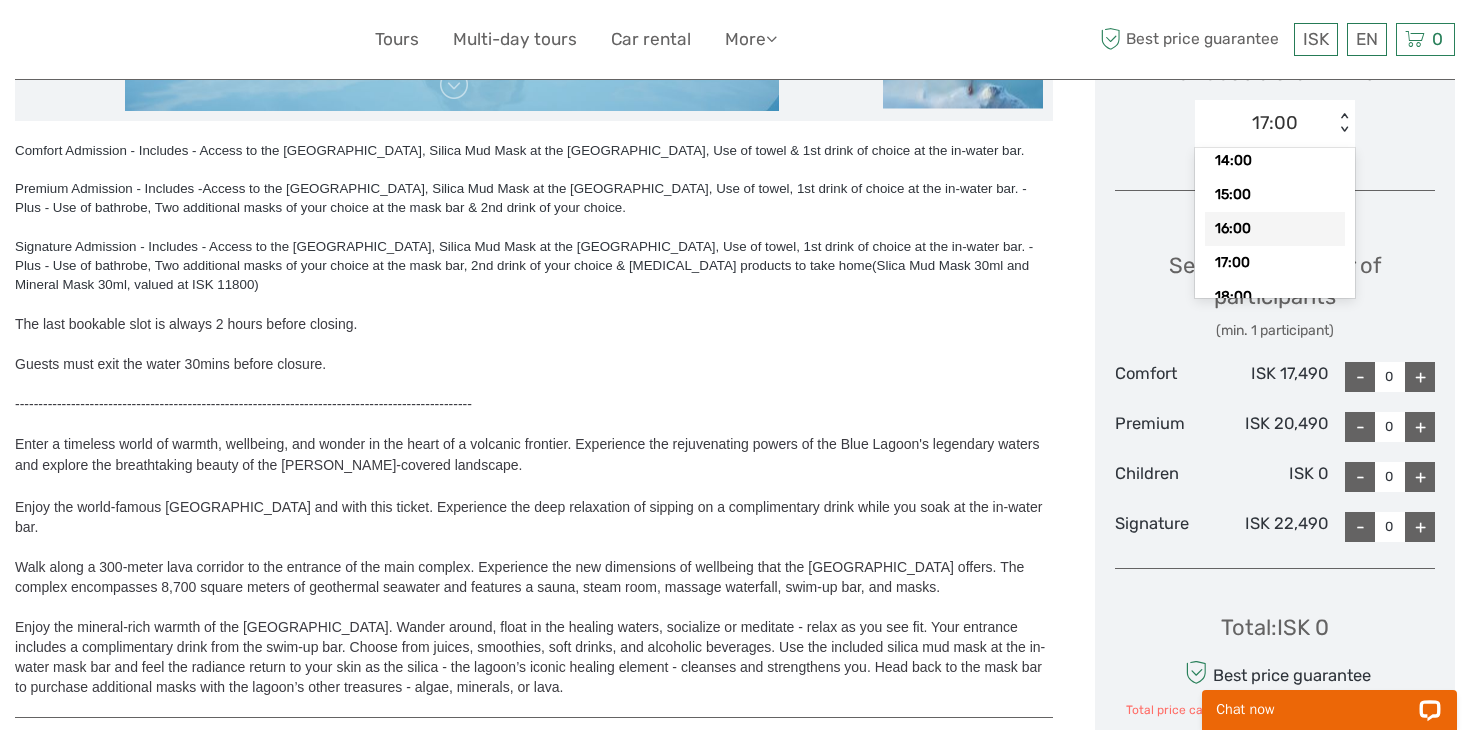 click on "16:00" at bounding box center (1275, 229) 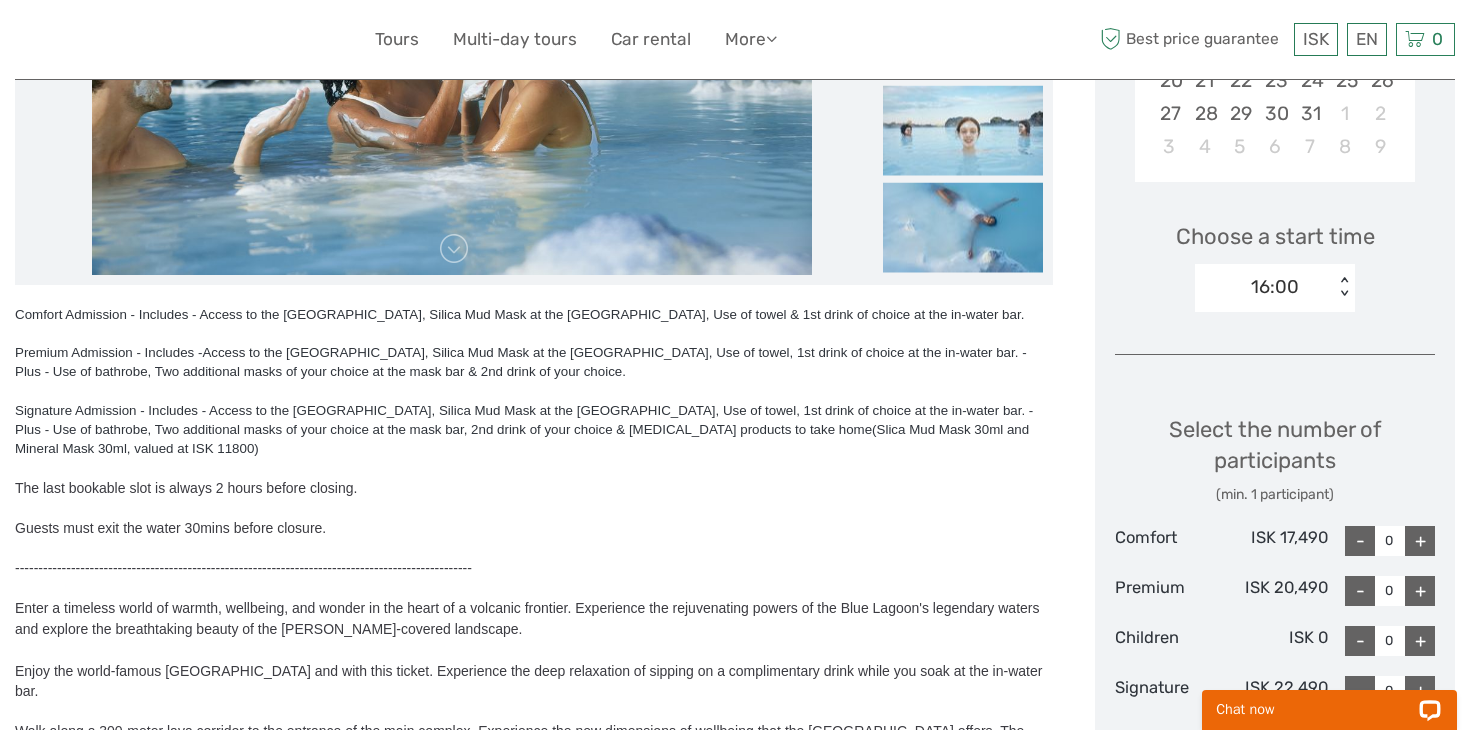 scroll, scrollTop: 582, scrollLeft: 0, axis: vertical 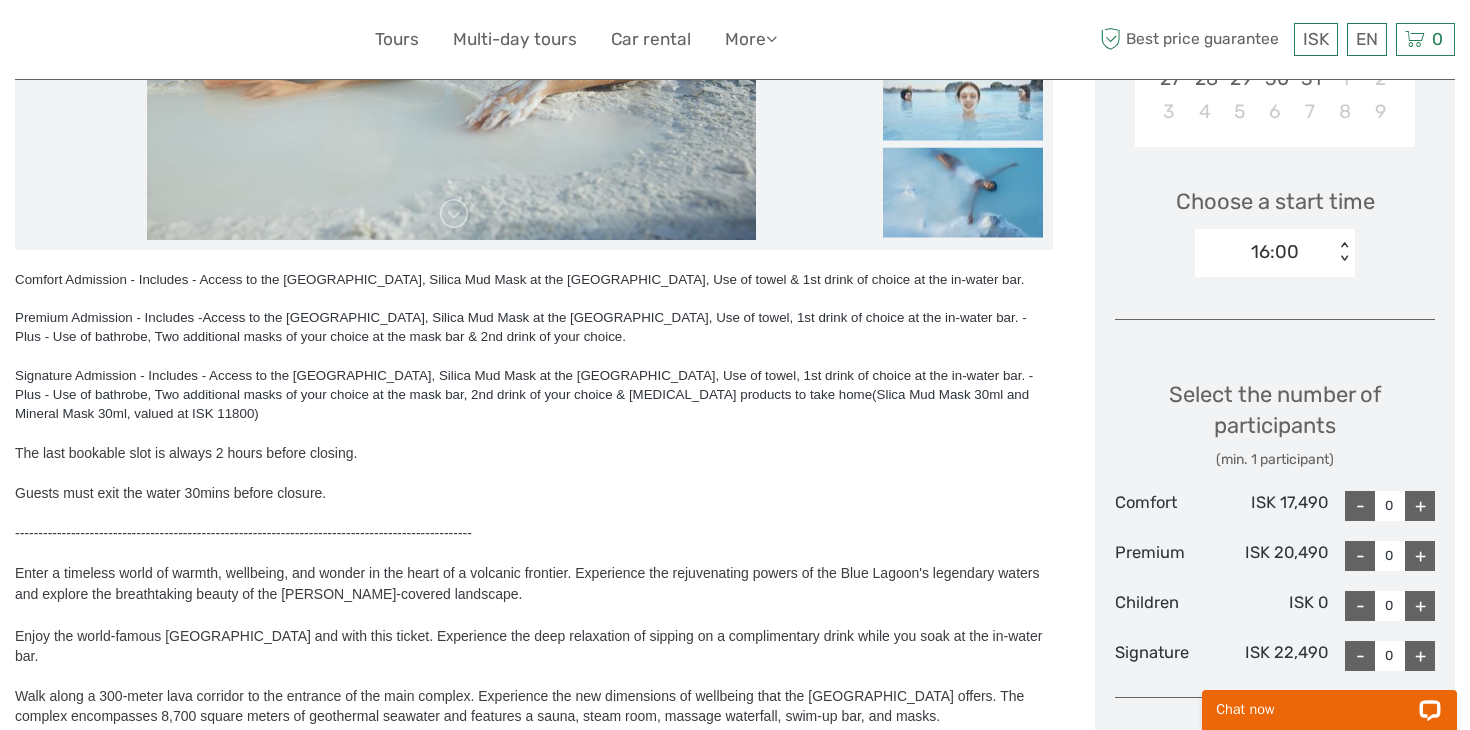 click on "+" at bounding box center (1420, 506) 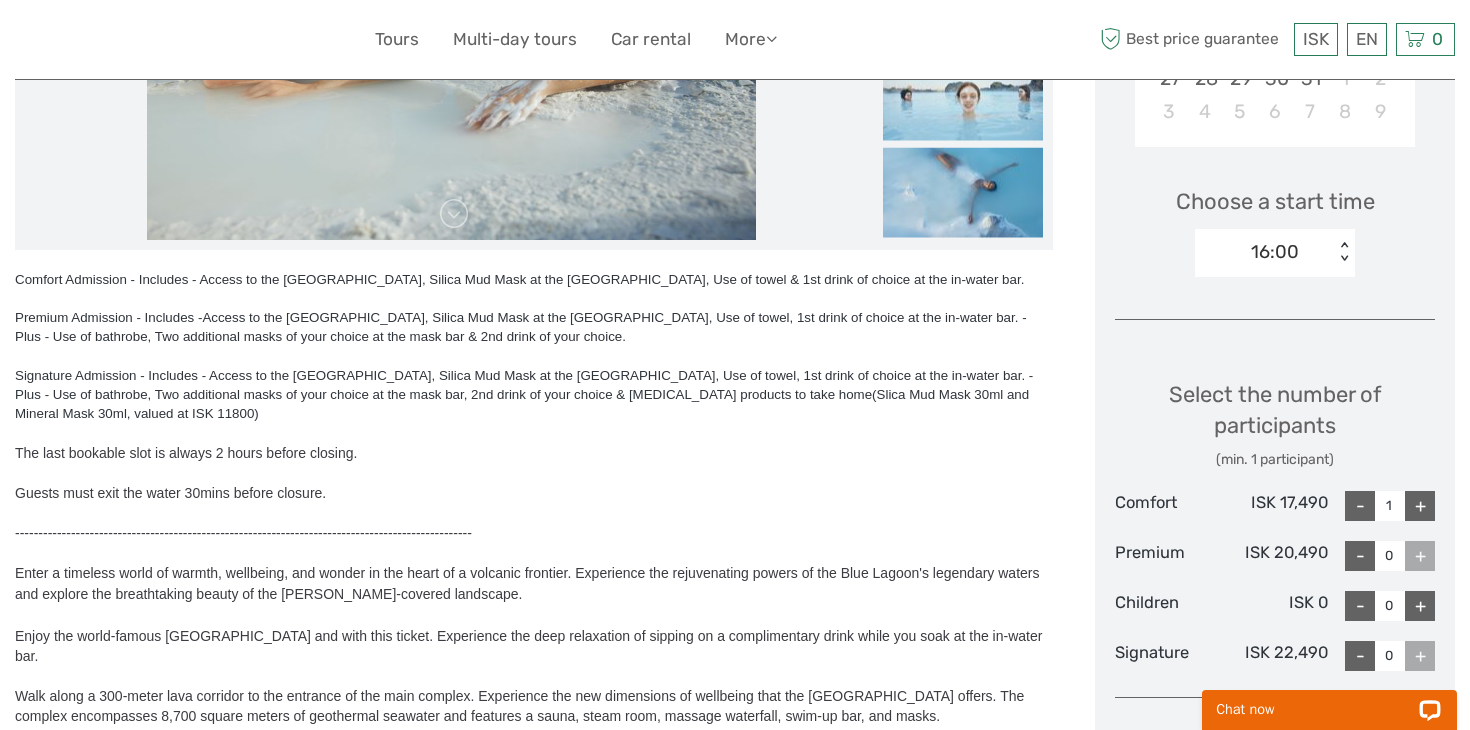 click on "-" at bounding box center [1360, 506] 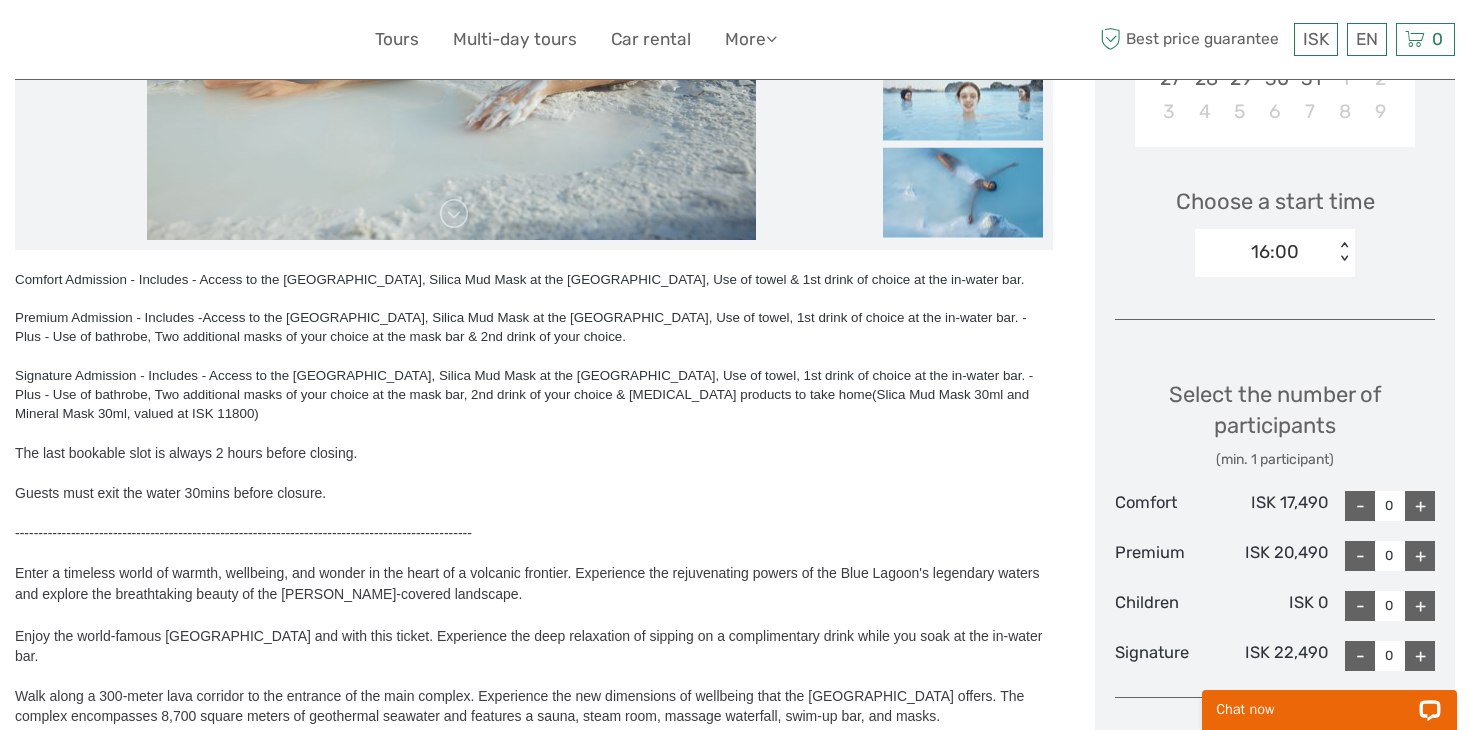 click on "Children" at bounding box center (1168, 606) 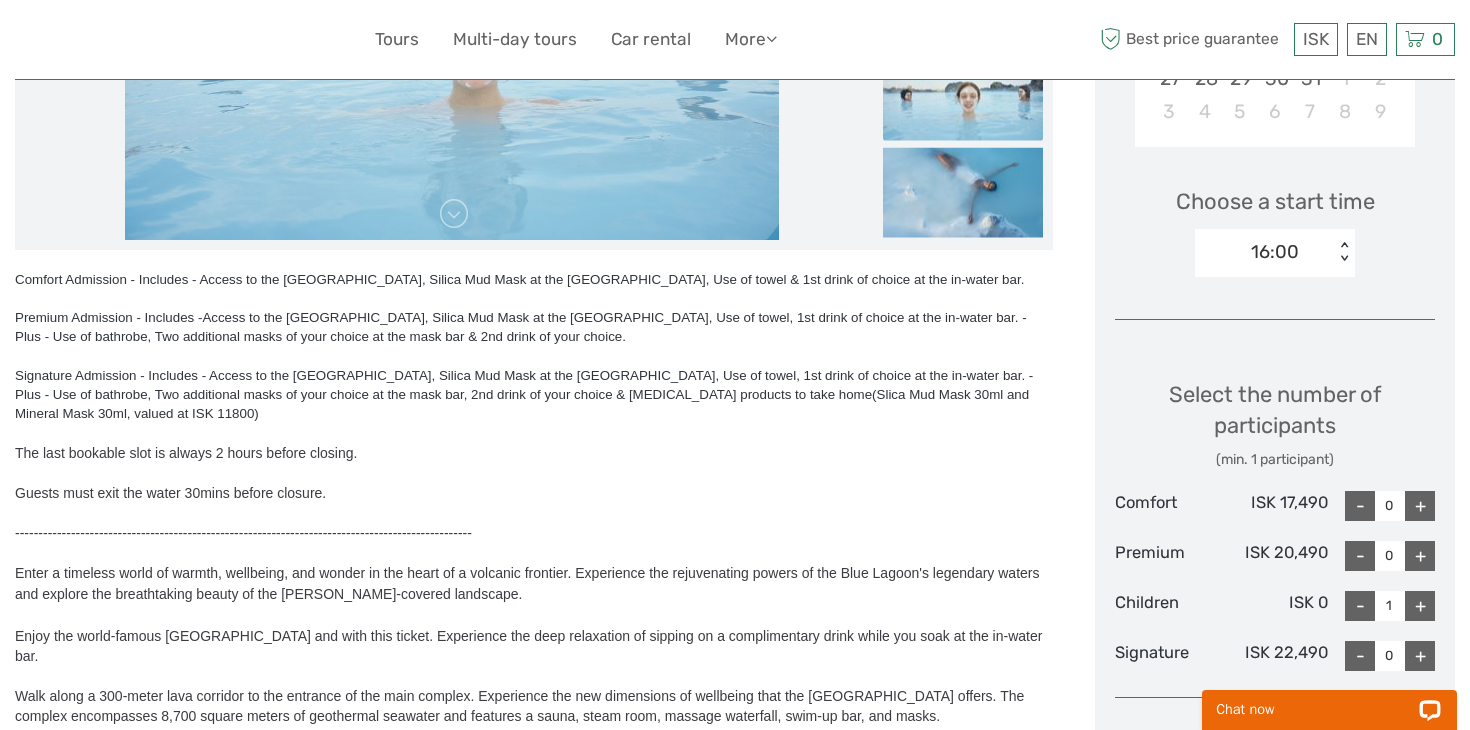click on "+" at bounding box center [1420, 606] 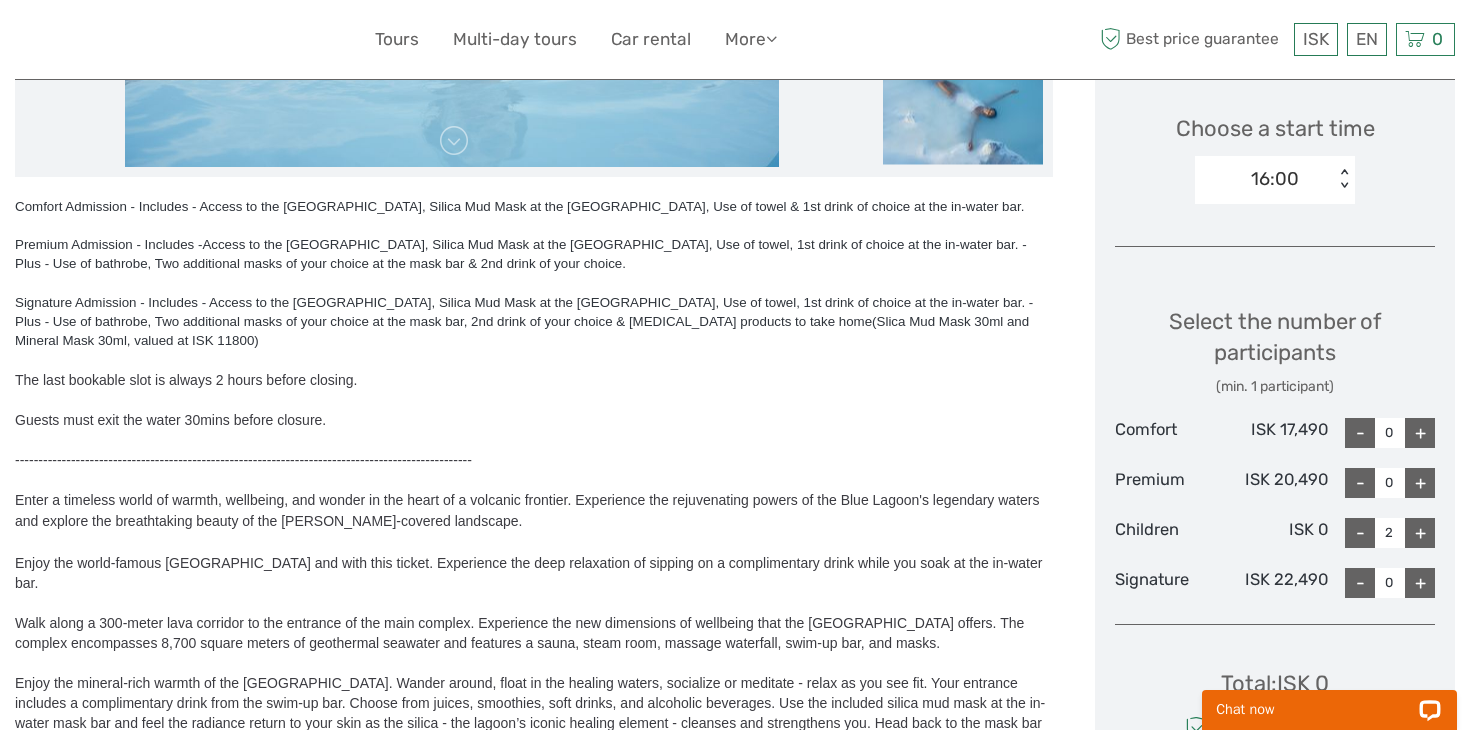 scroll, scrollTop: 668, scrollLeft: 0, axis: vertical 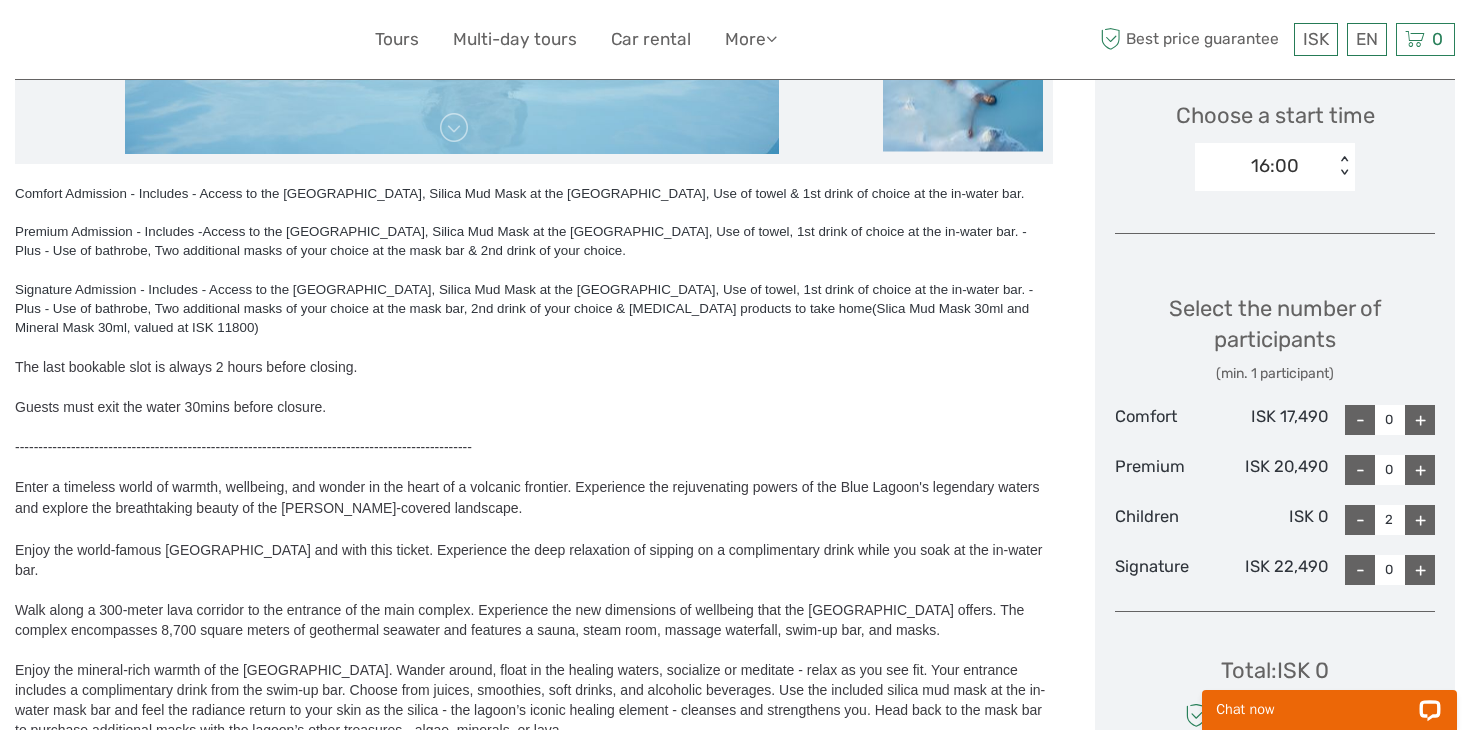 click on "+" at bounding box center (1420, 470) 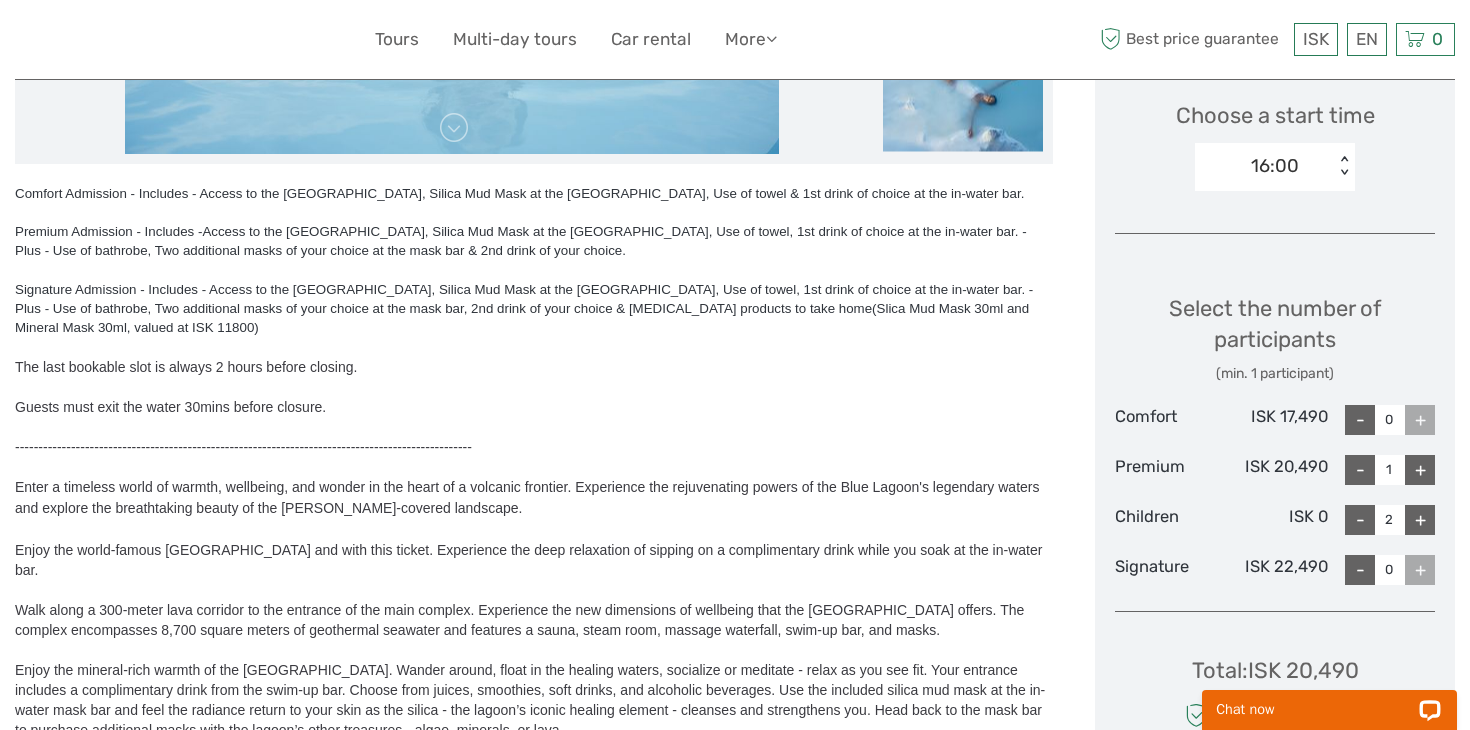 click on "+" at bounding box center (1420, 470) 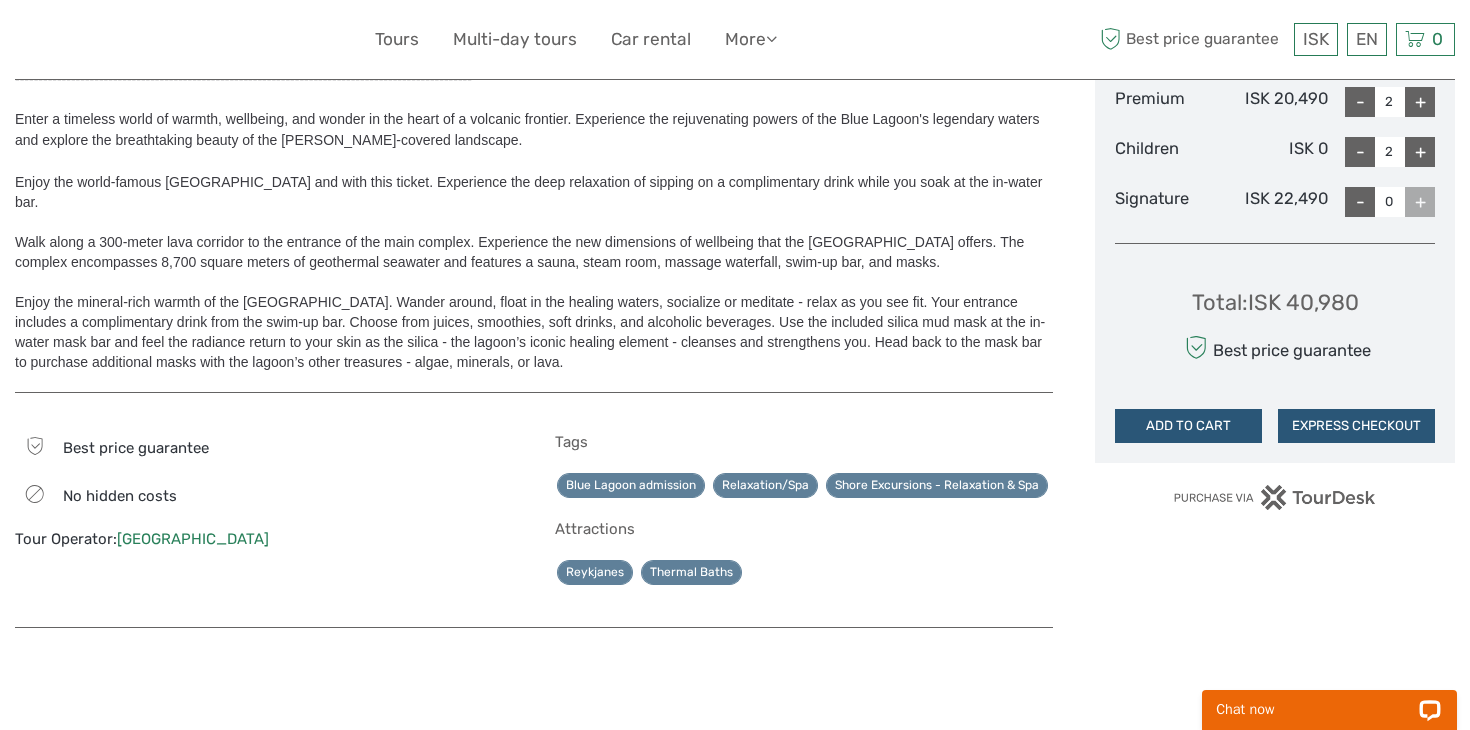 scroll, scrollTop: 1052, scrollLeft: 0, axis: vertical 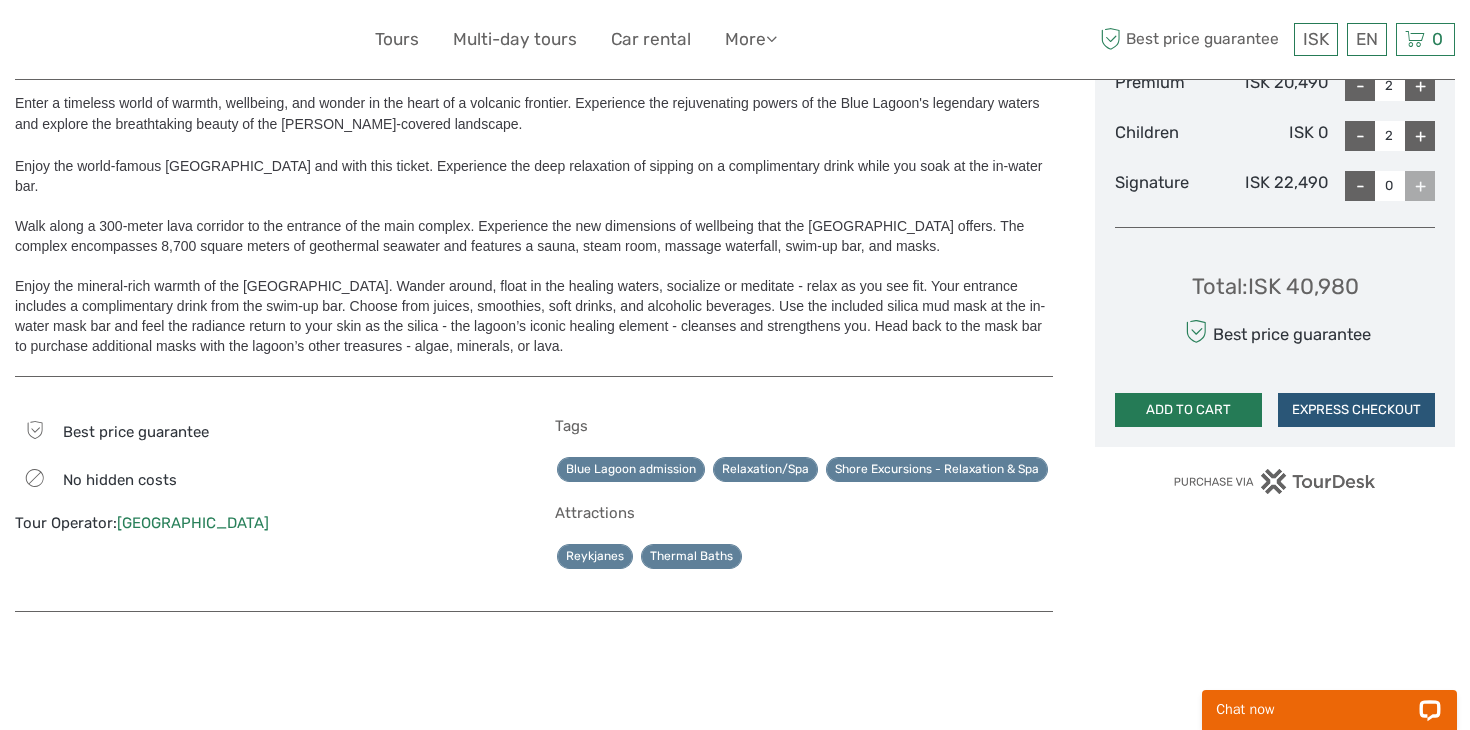 click on "ADD TO CART" at bounding box center [1188, 410] 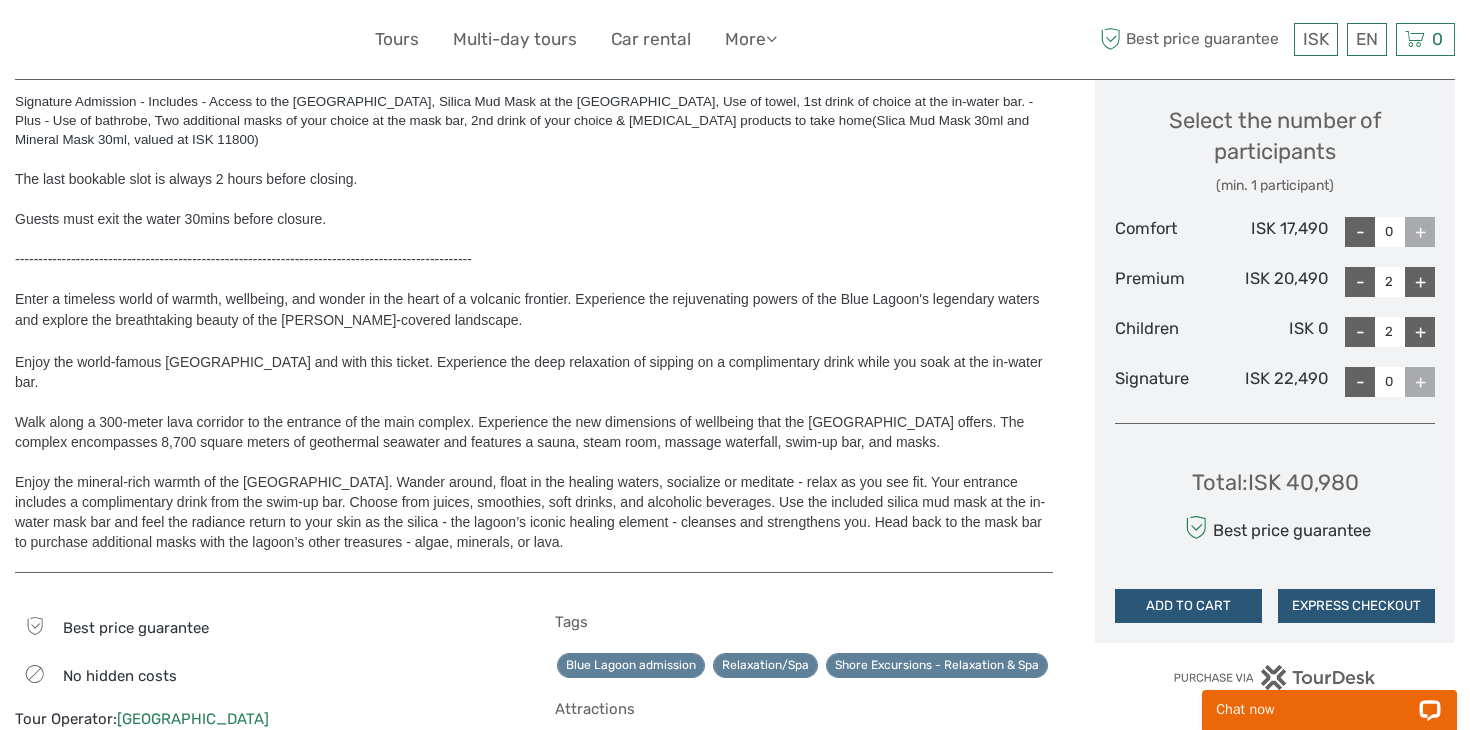 scroll, scrollTop: 862, scrollLeft: 0, axis: vertical 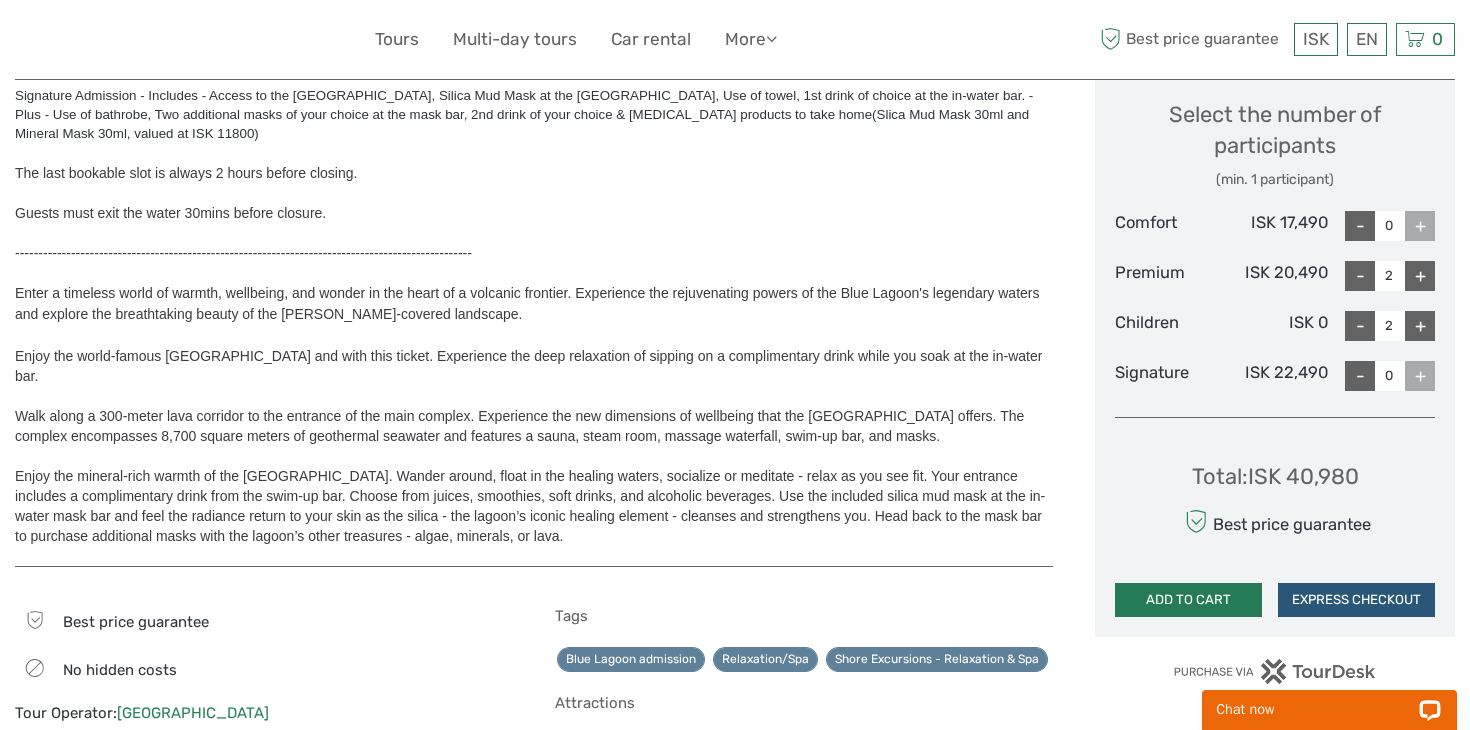 click on "ADD TO CART" at bounding box center [1188, 600] 